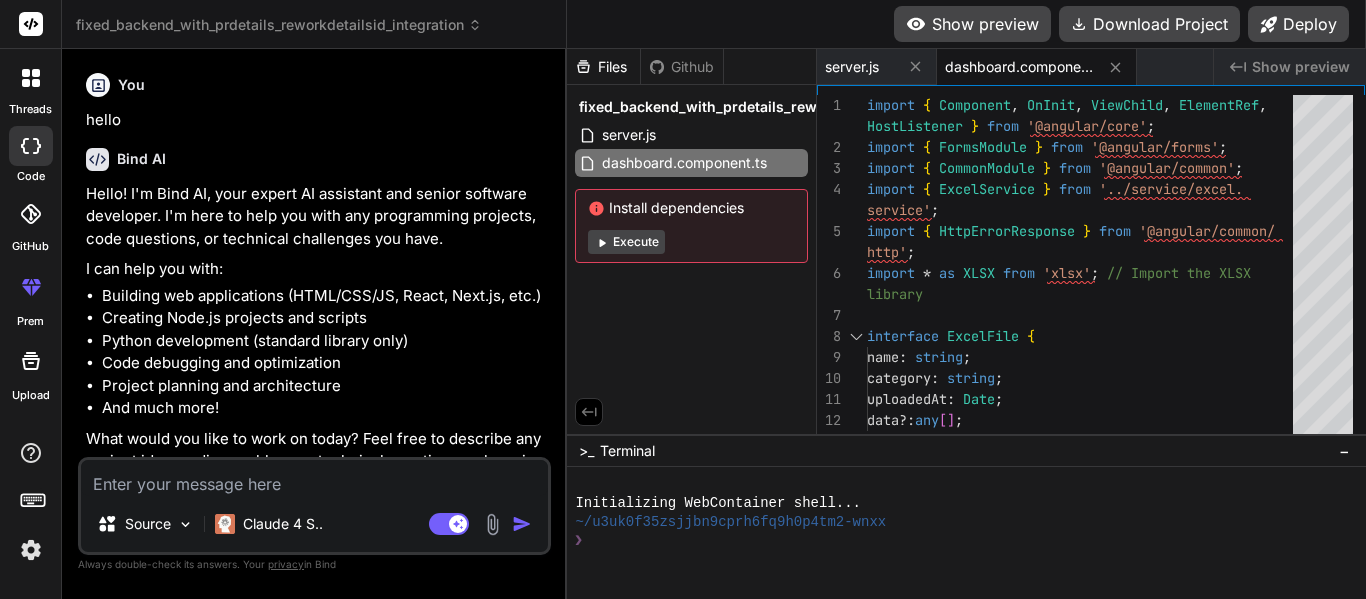 scroll, scrollTop: 0, scrollLeft: 0, axis: both 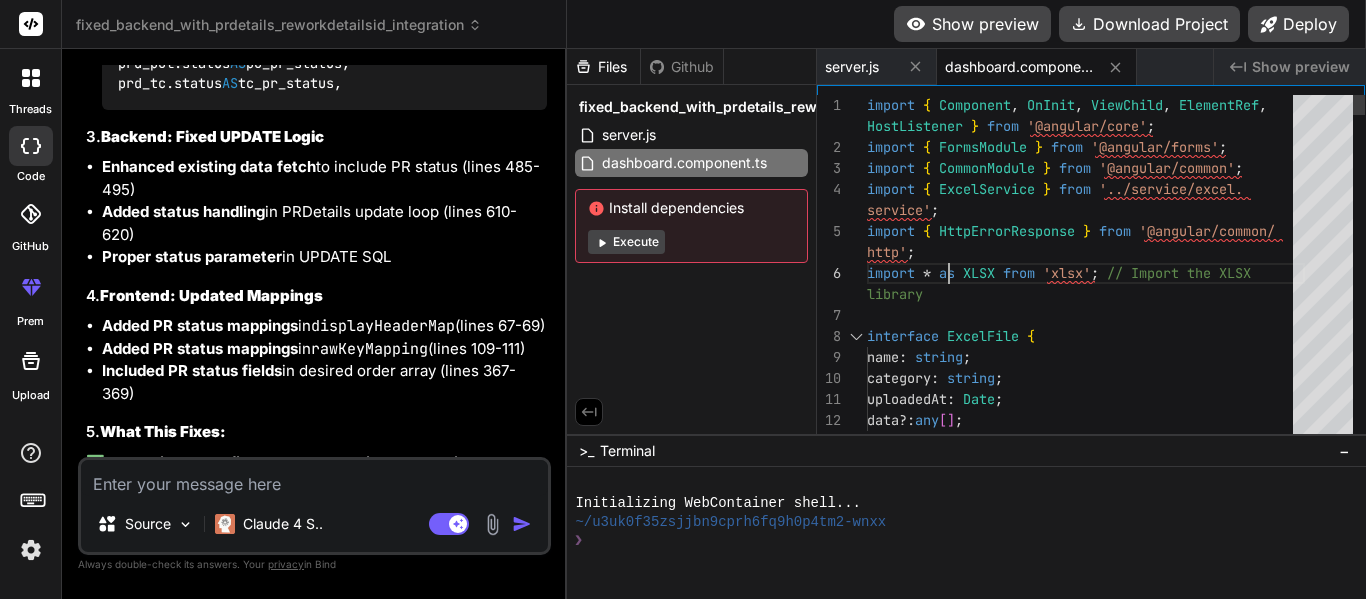click on "import { Component, OnInit, ViewChild, ElementRef, HostListener } from '@angular/core';
import { FormsModule } from '@angular/forms';
import { CommonModule } from '@angular/common';
import { ExcelService } from '../service/excel.service';
import { HttpErrorResponse } from '@angular/common/http';
import * as XLSX from 'xlsx'; // Import the XLSX library" at bounding box center [1086, 14900] 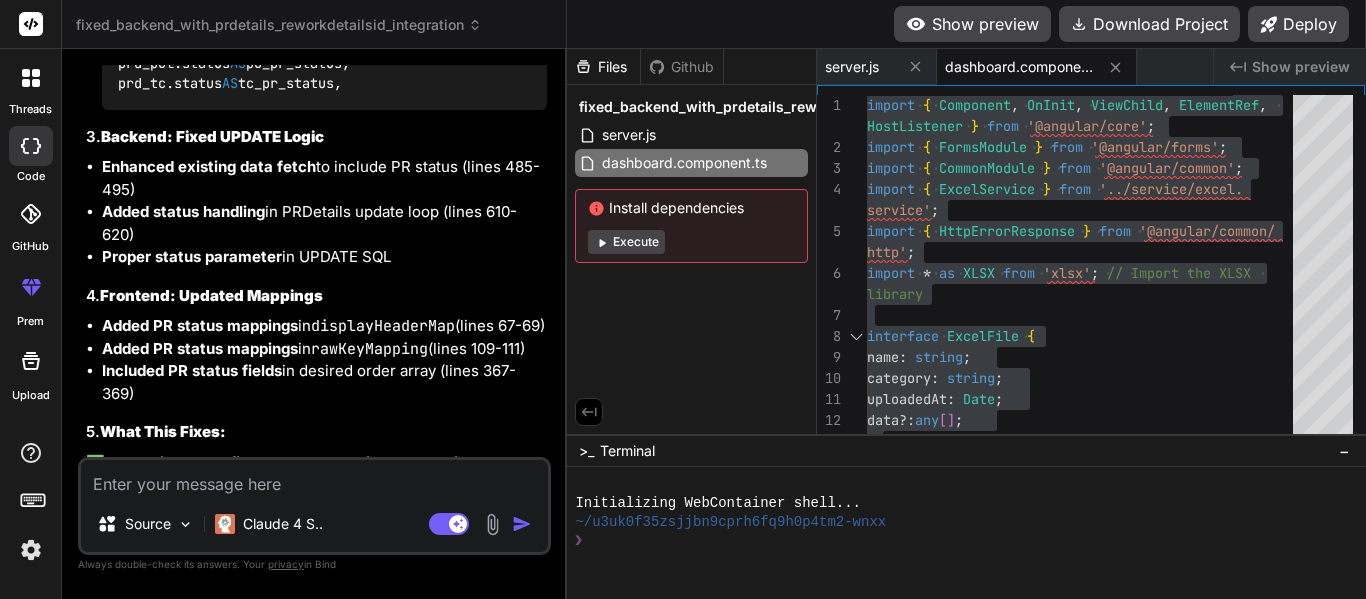click at bounding box center [314, 478] 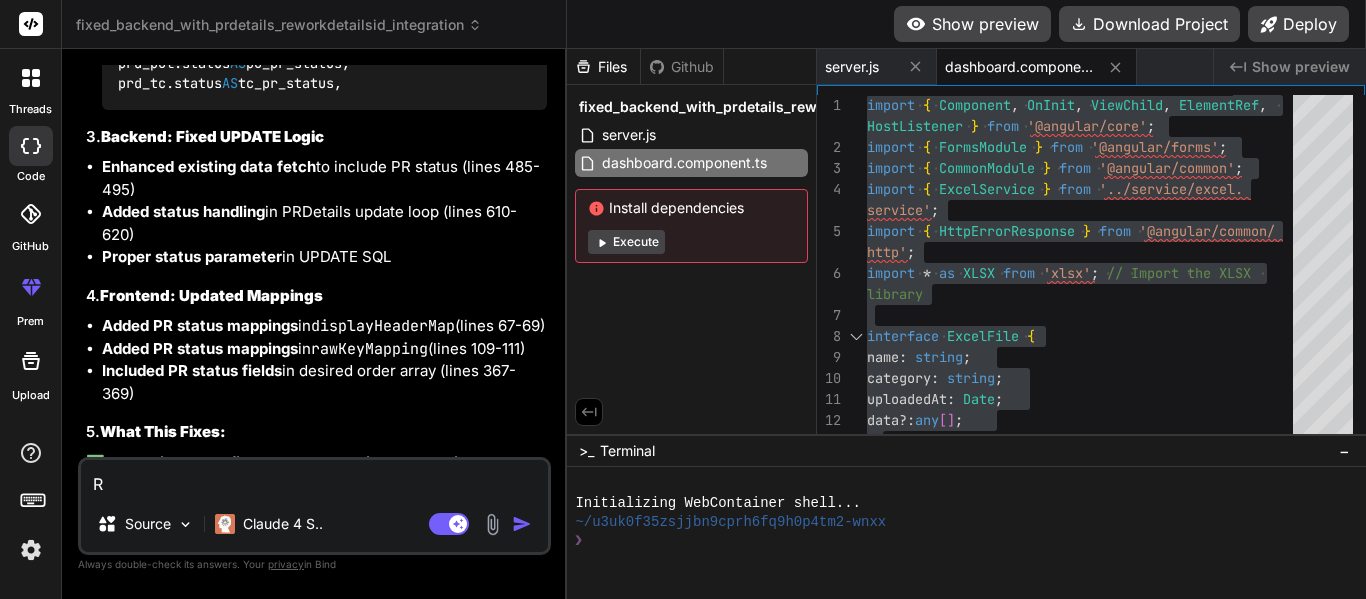 type on "x" 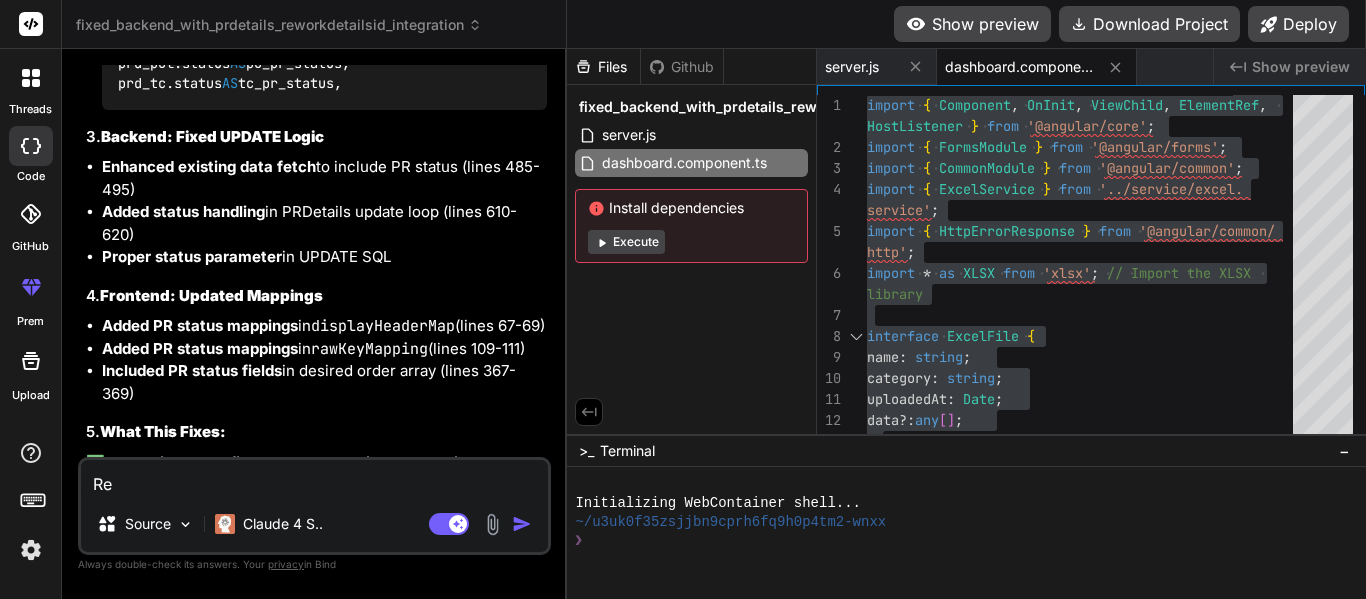 type on "Rem" 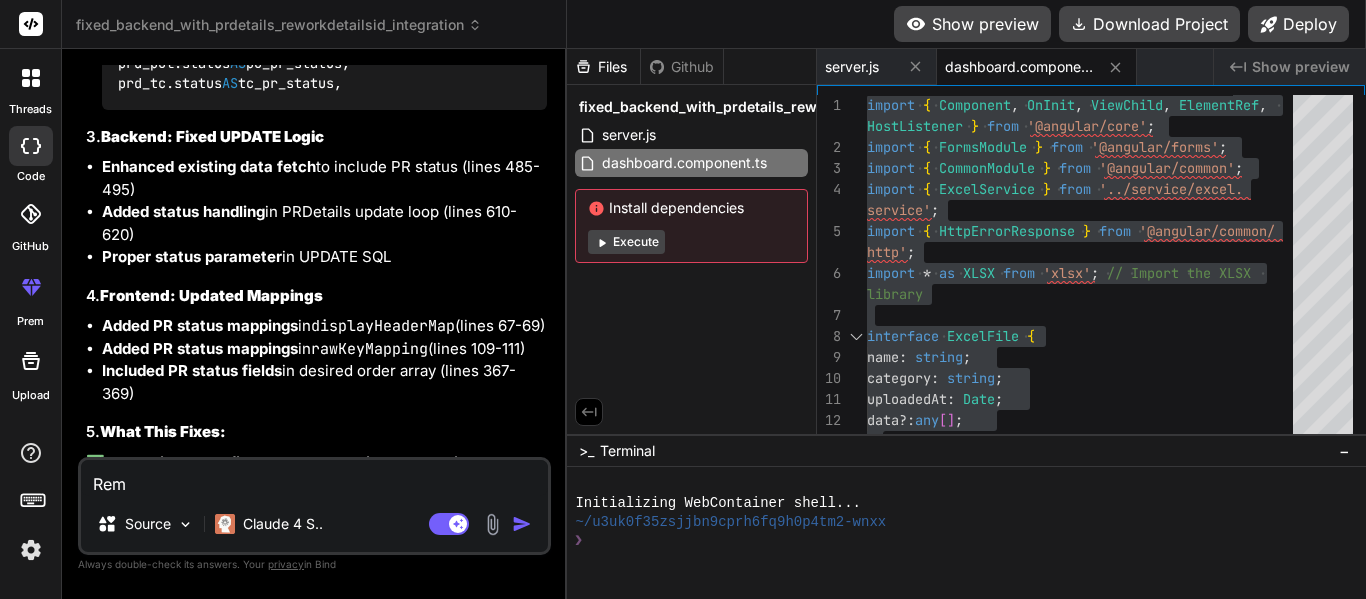 type on "Remo" 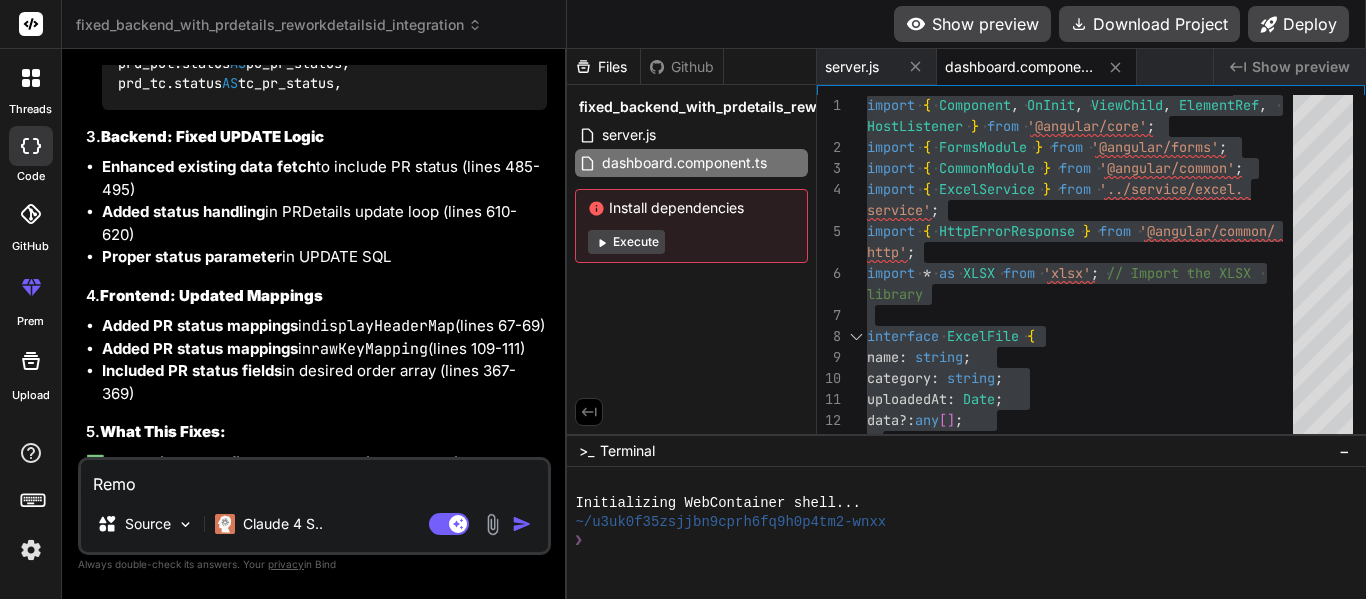 type on "Remov" 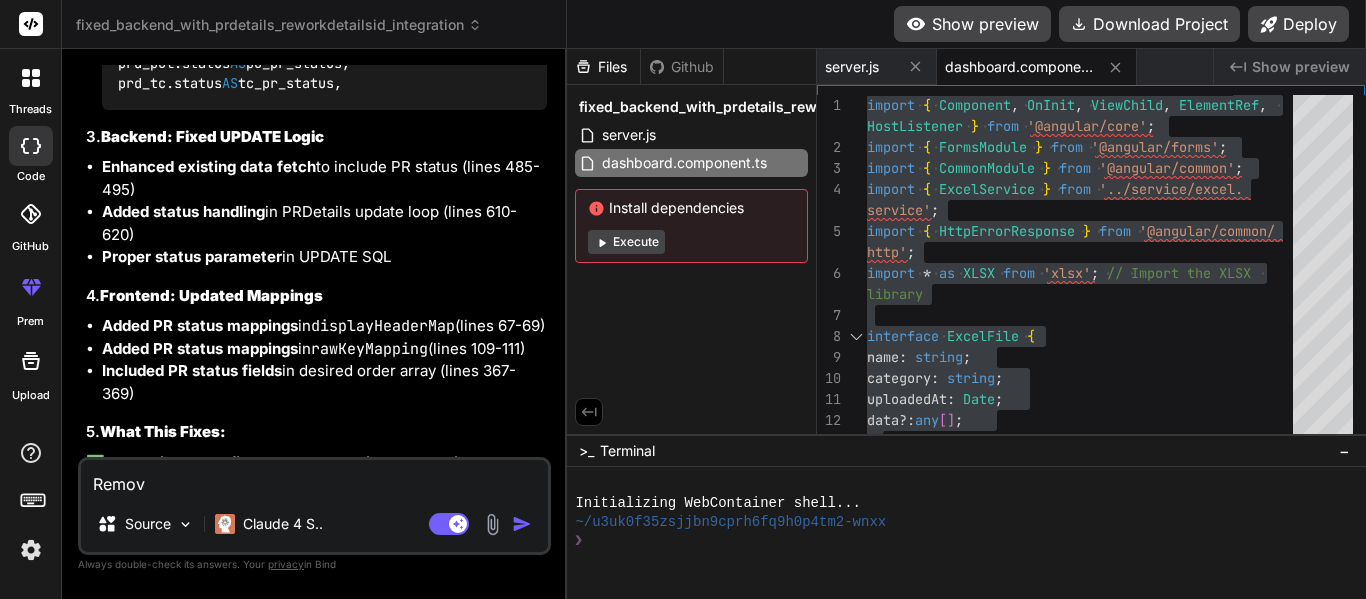 type on "Remove" 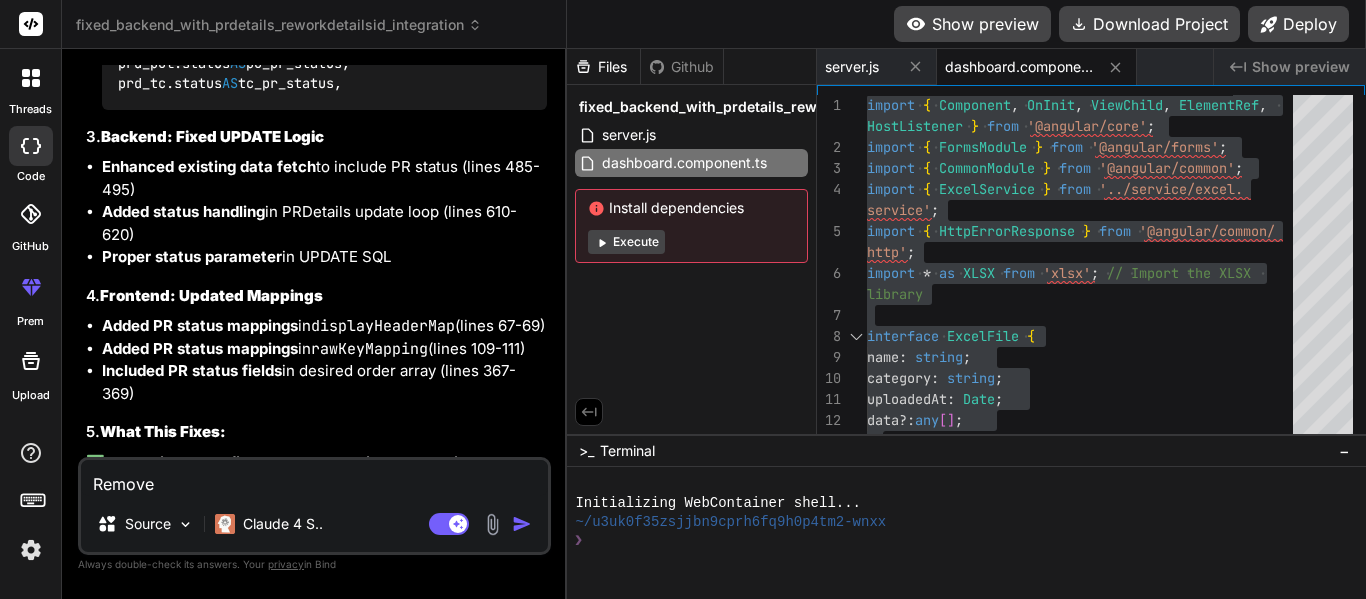 type on "Remove" 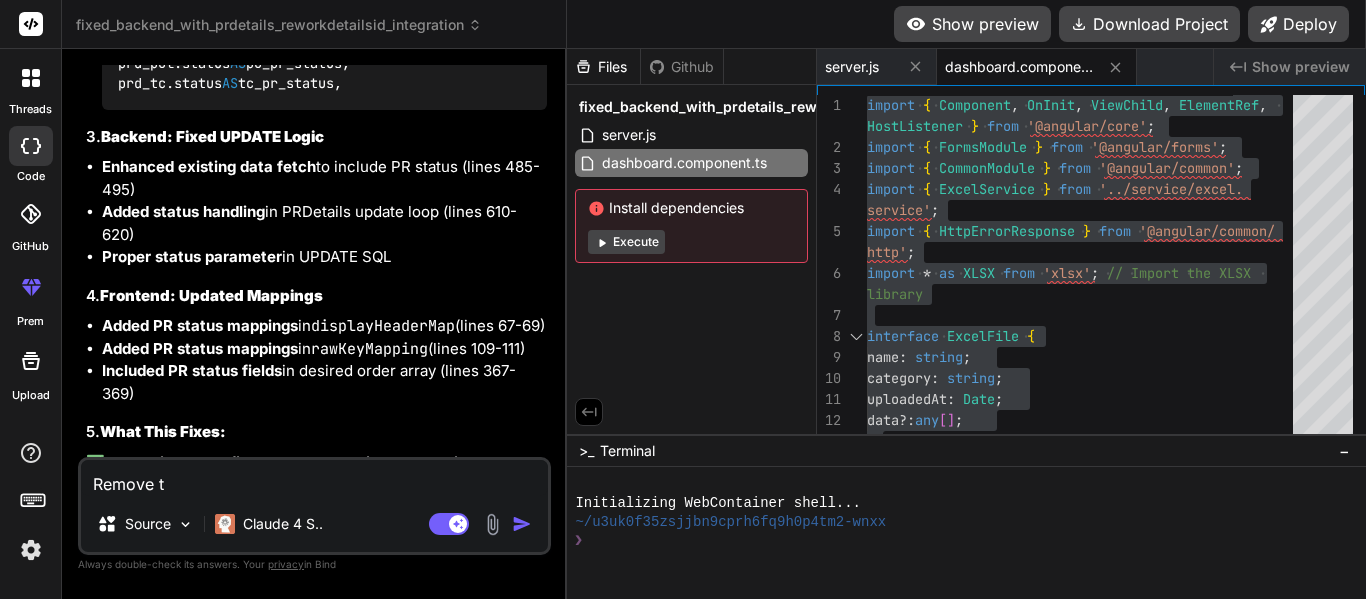 type on "Remove th" 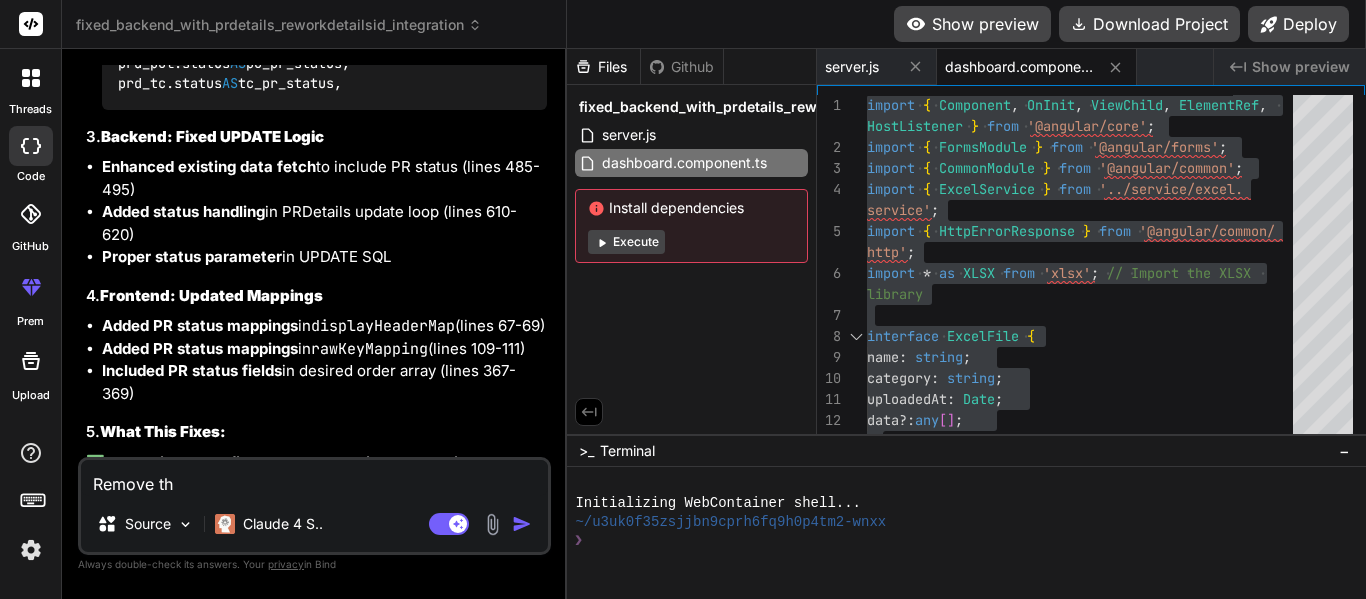 type on "Remove the" 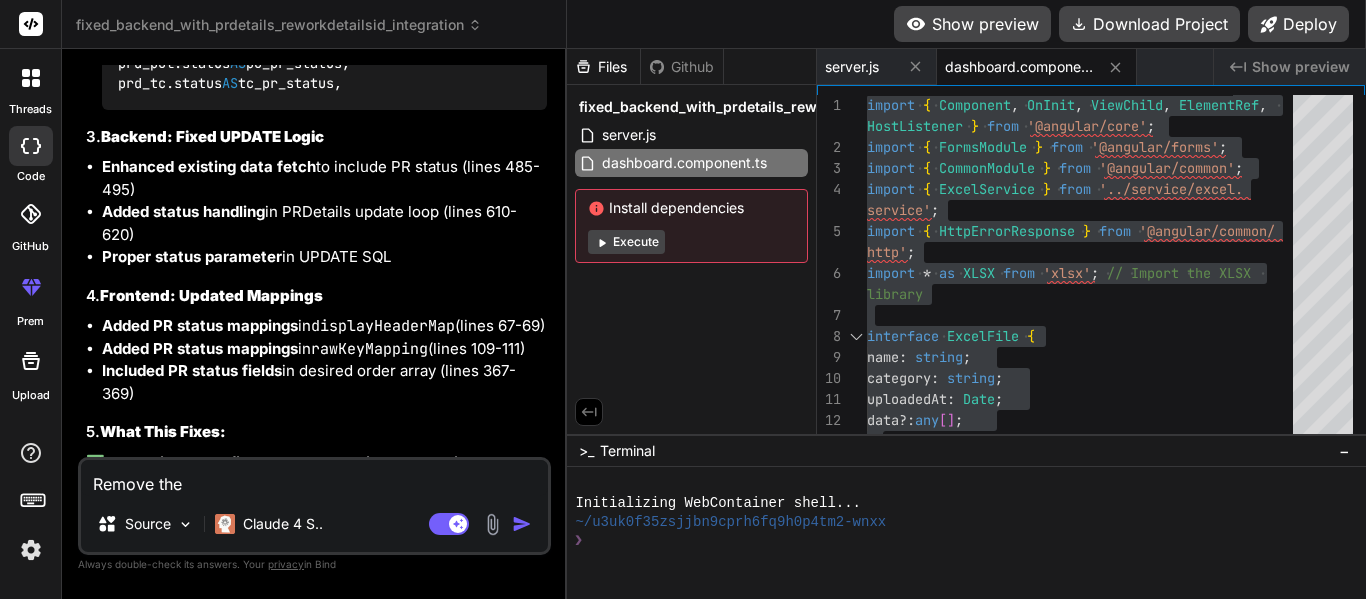 type on "Remove the" 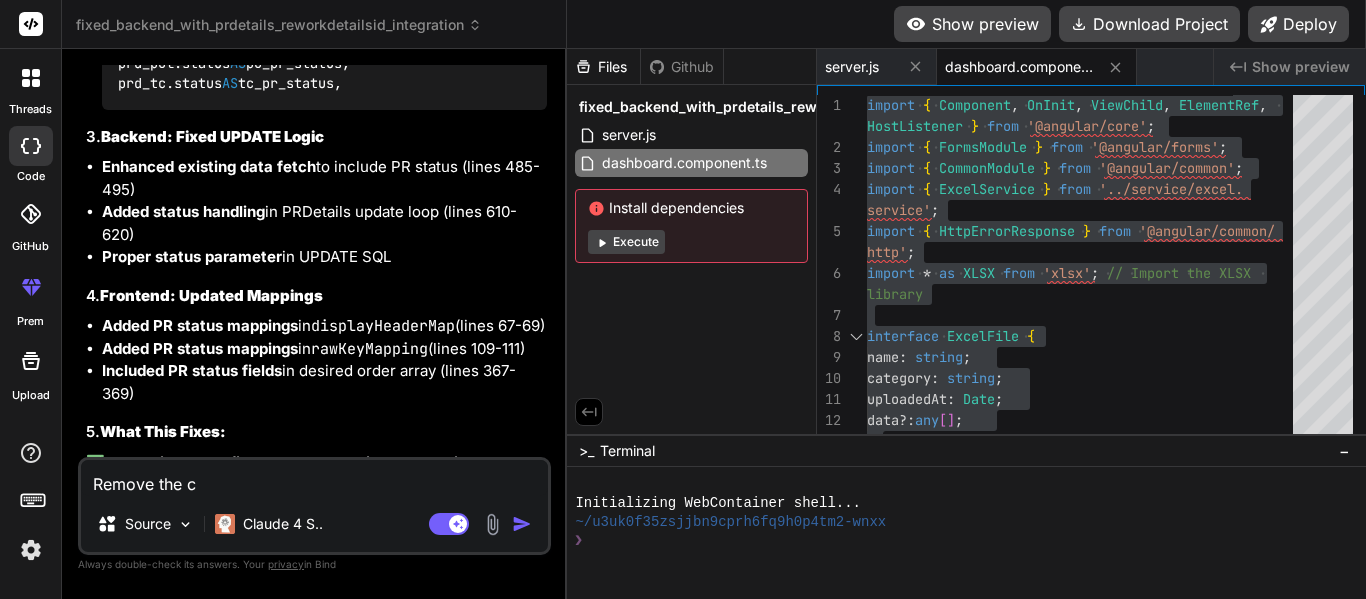 type on "Remove the co" 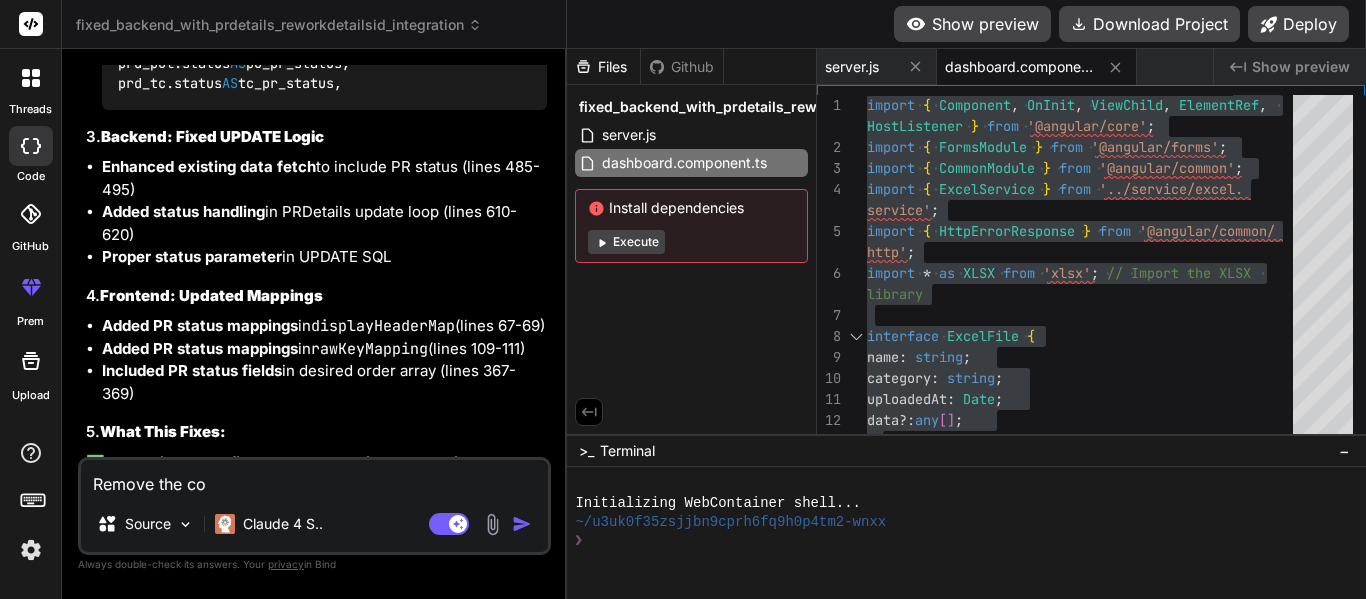 type on "Remove the col" 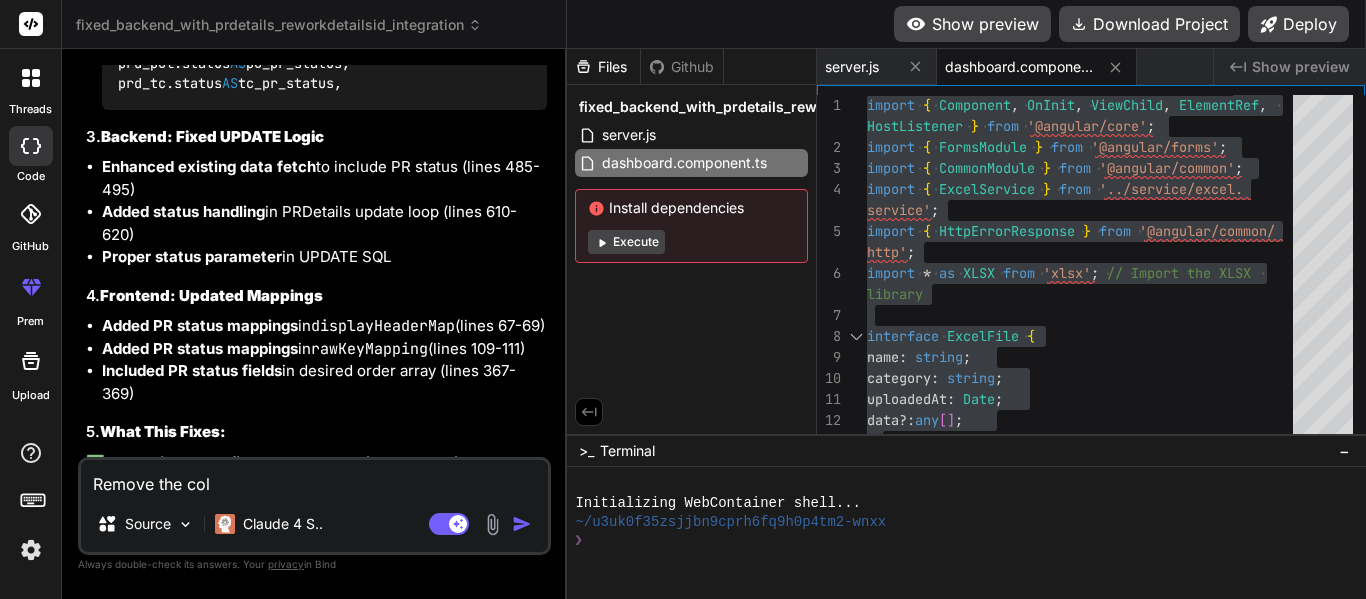 type on "Remove the colo" 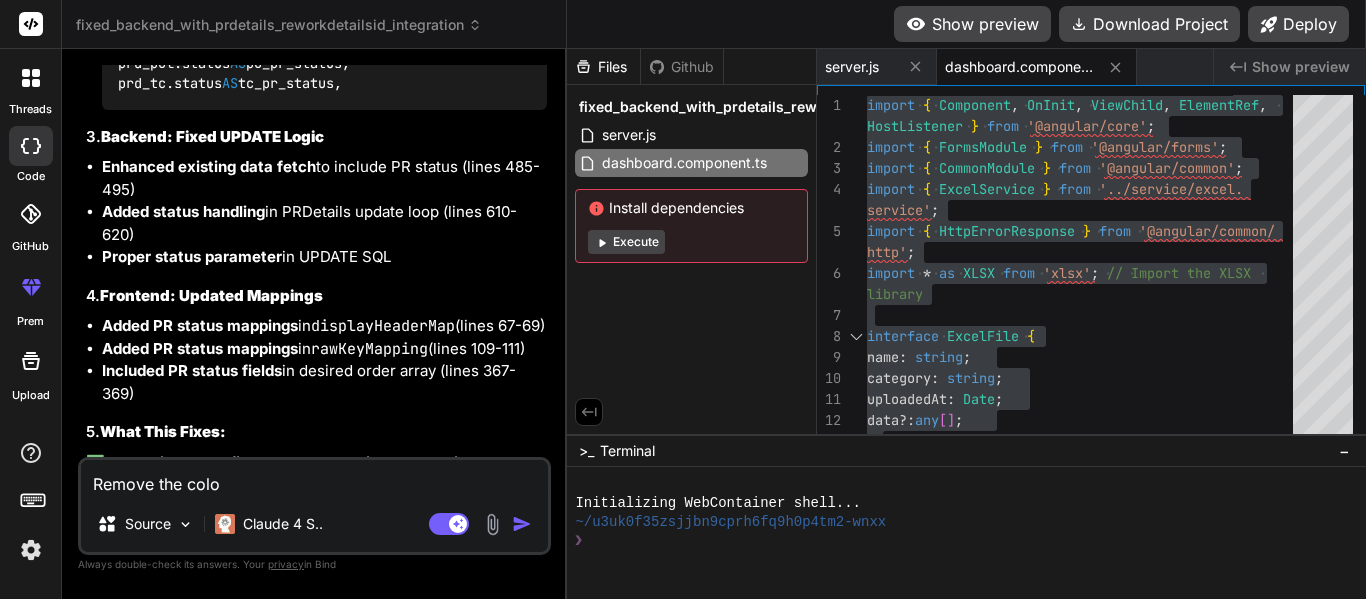 type on "Remove the colou" 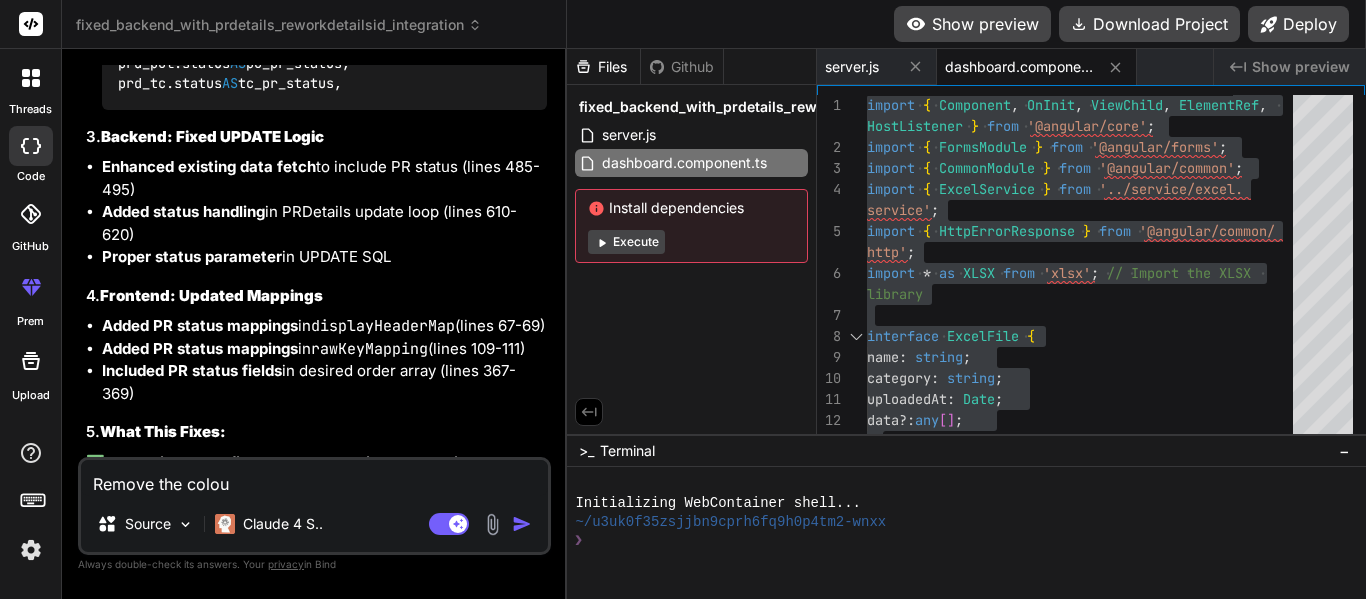 type on "Remove the coloum" 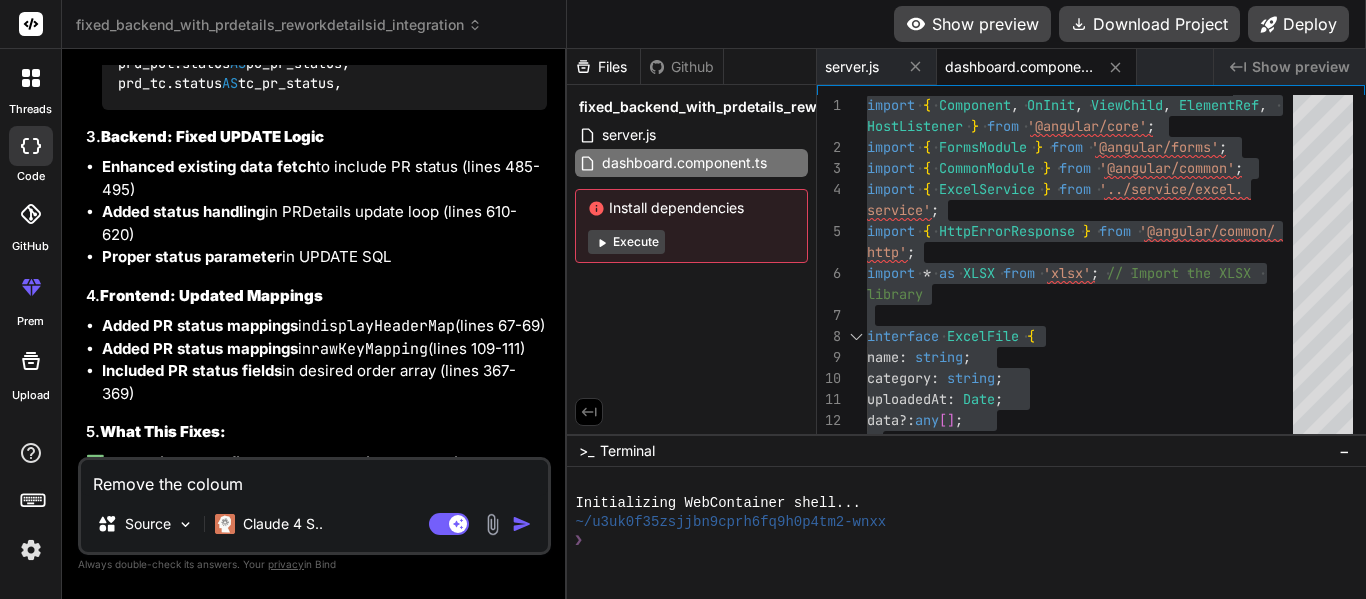 type on "Remove the coloumns" 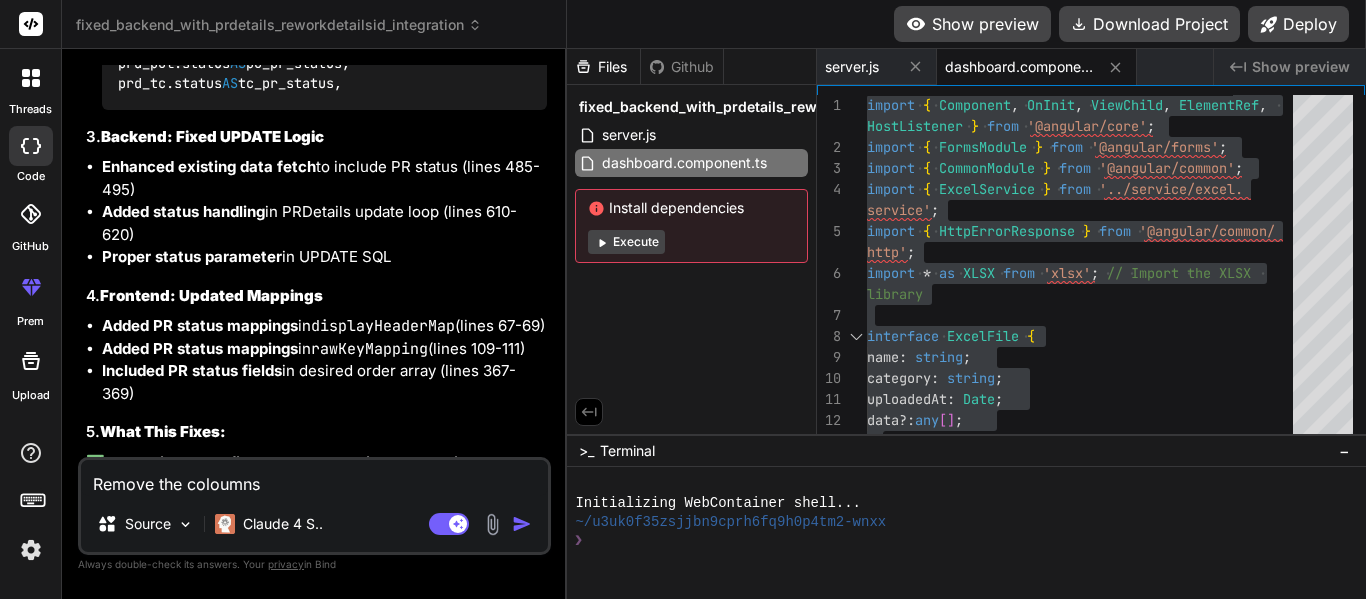 type on "Remove the coloumns" 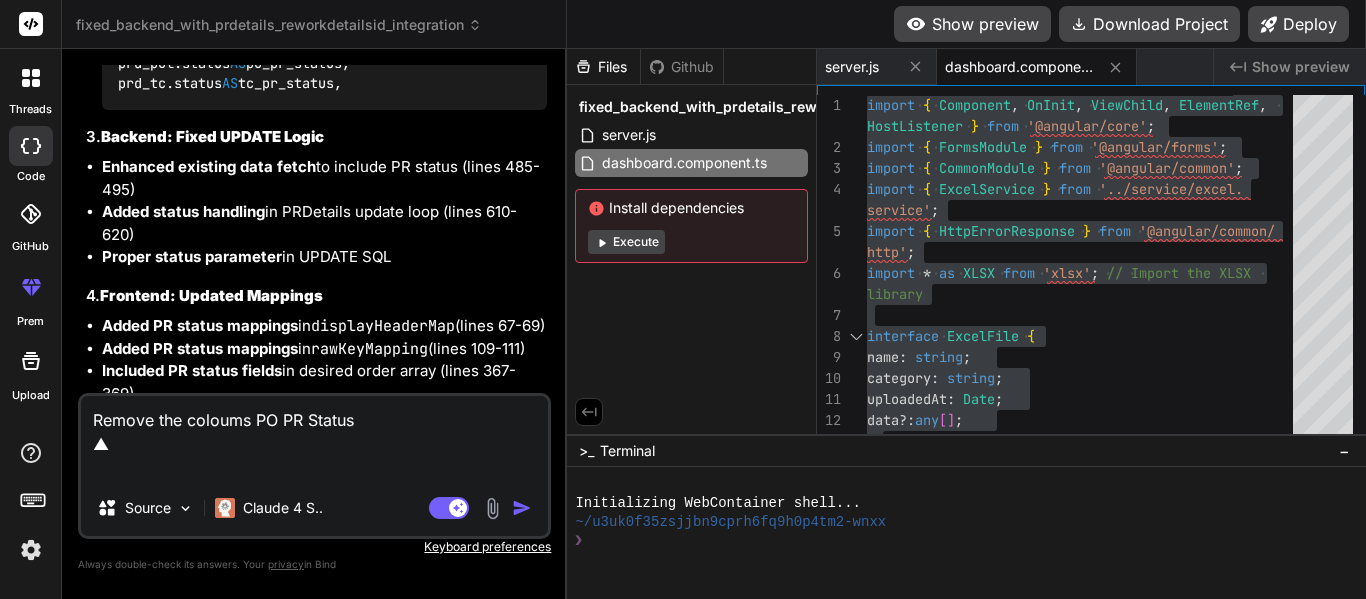 type on "Remove the coloums PO PR Status
▲" 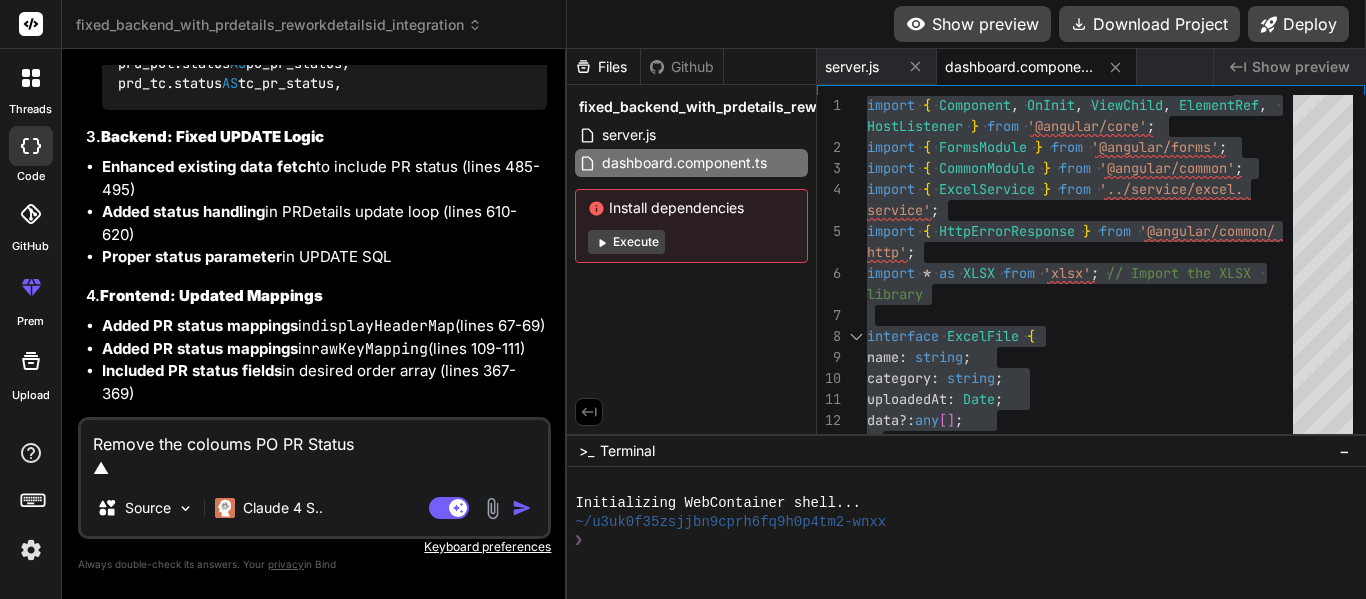 type on "Remove the coloums PO PR Status" 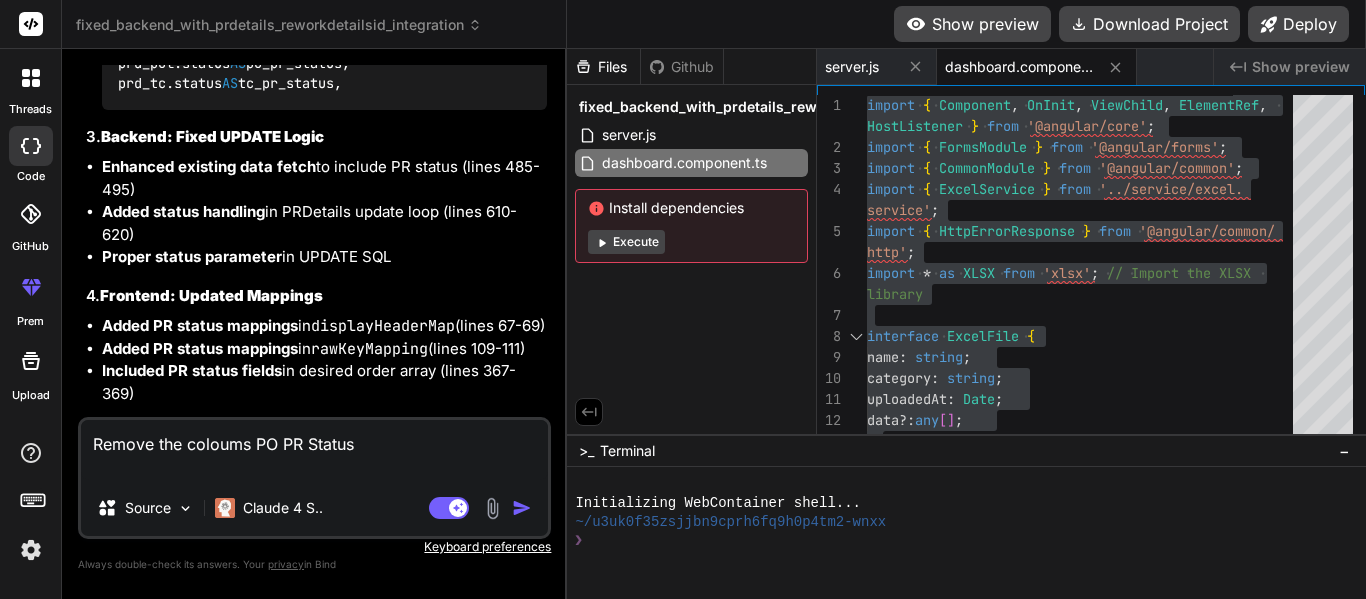 type on "Remove the coloums PO PR Status" 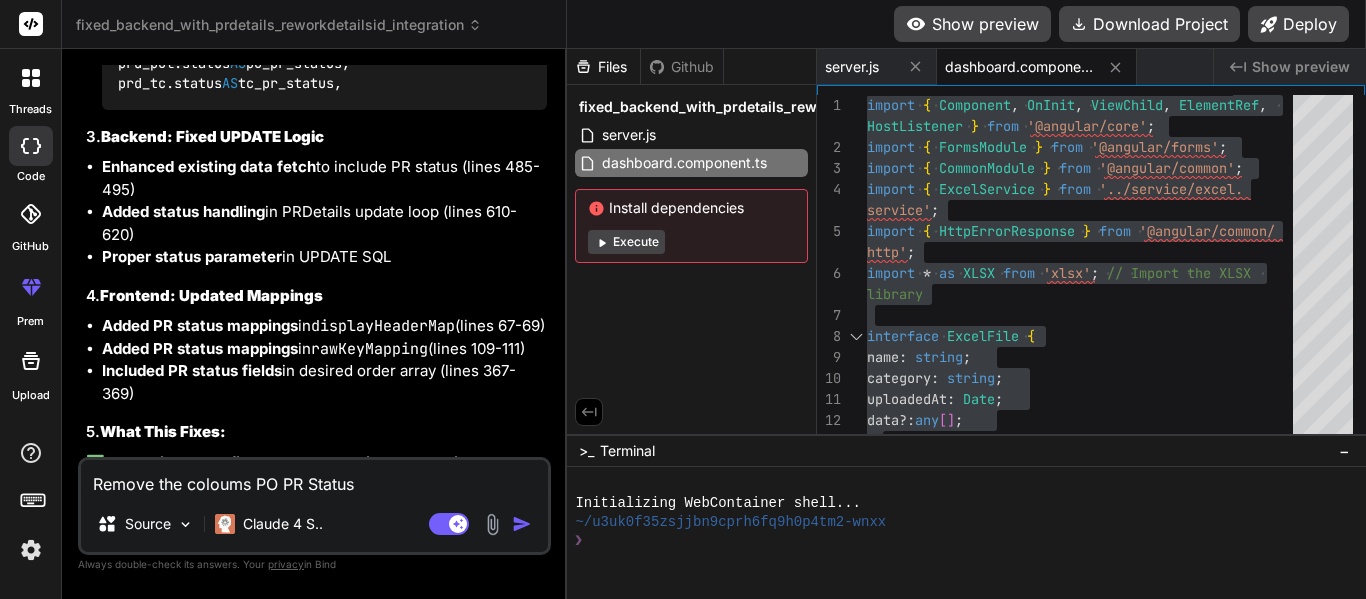 type on "Remove the coloums PO PR Status," 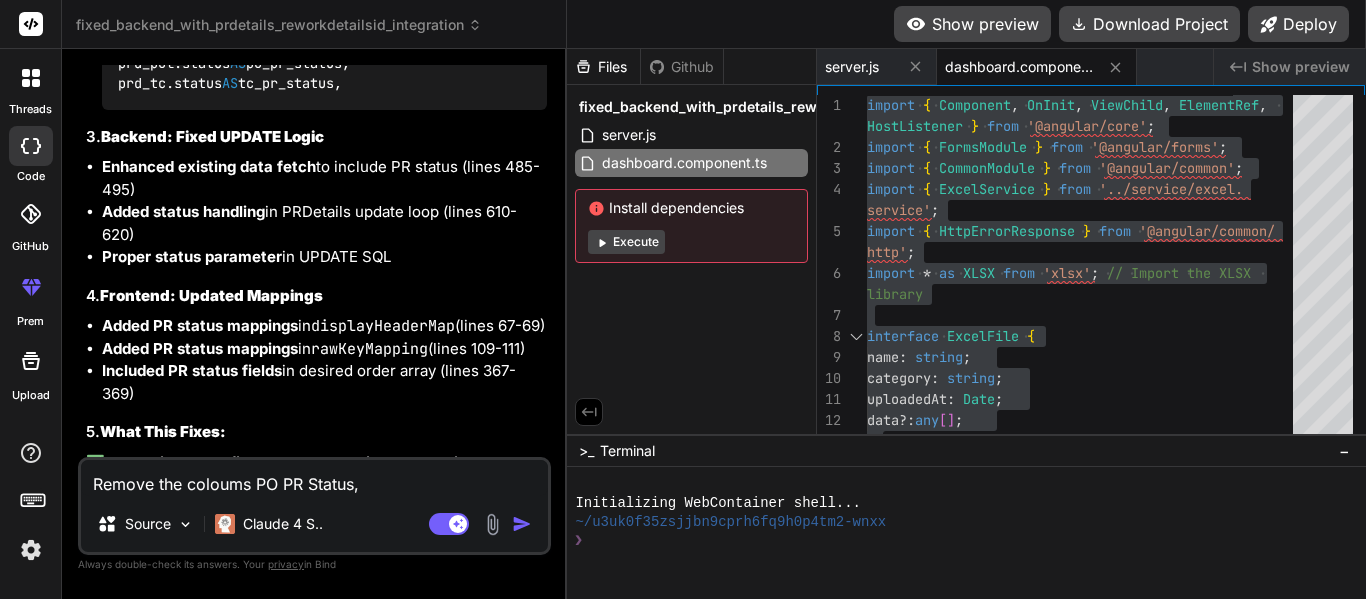 type on "Remove the coloums PO PR Status," 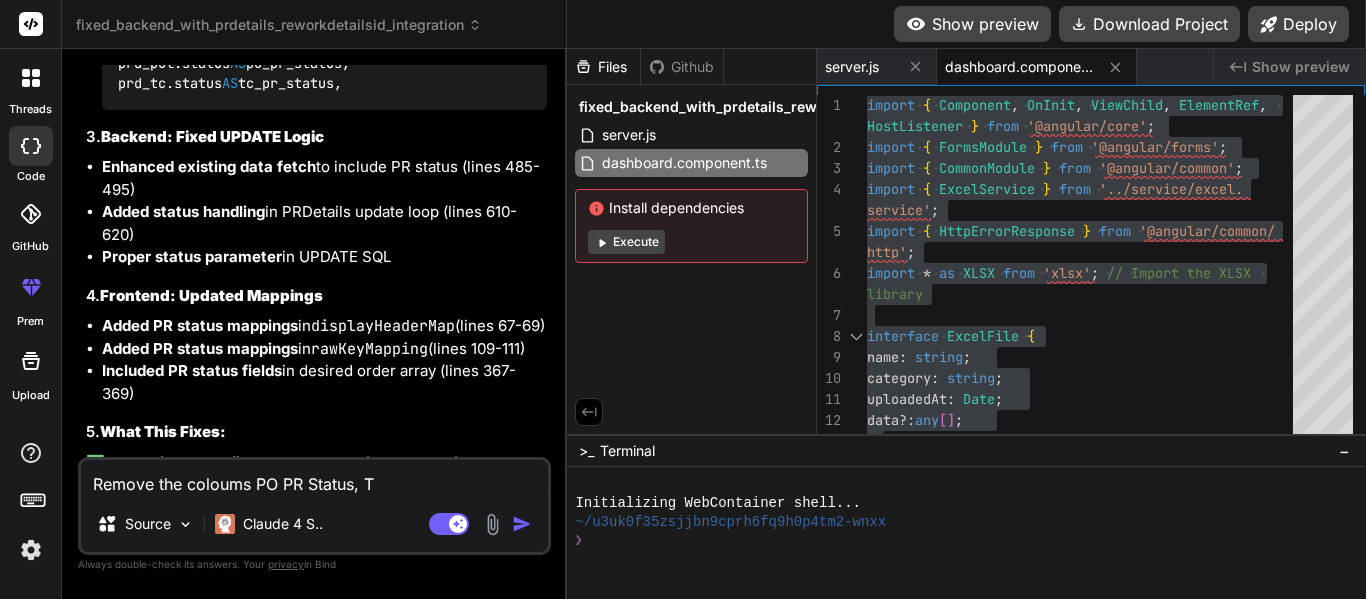 type on "Remove the coloums PO PR Status, TC" 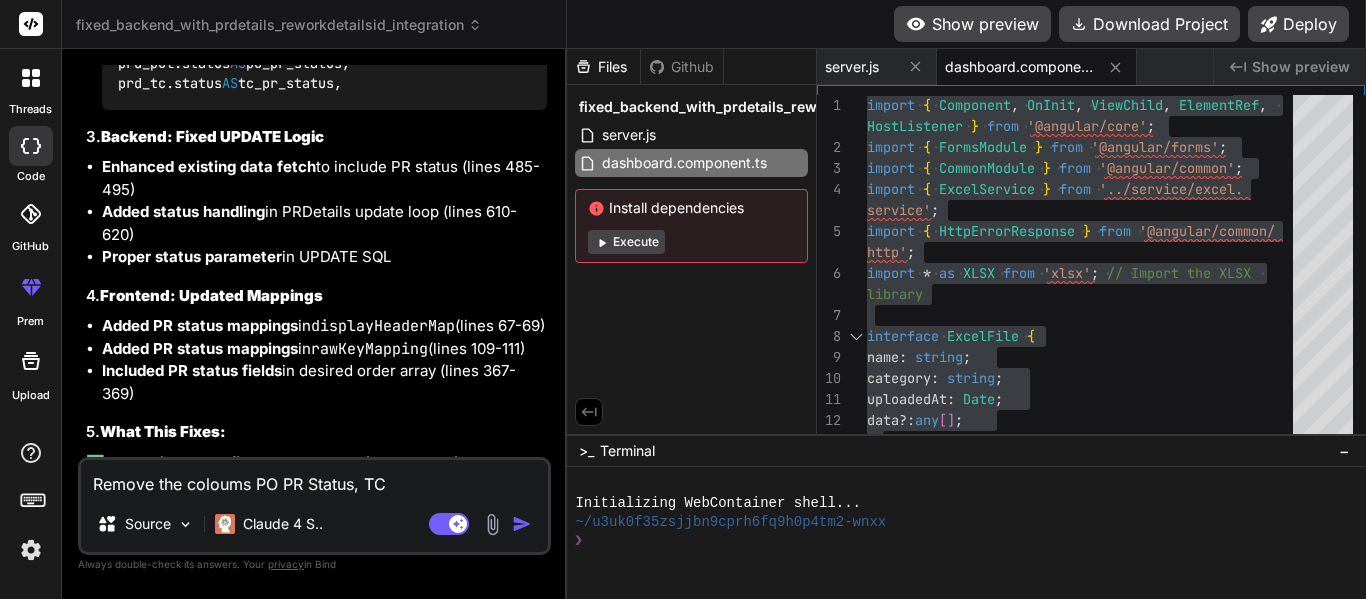 type on "Remove the coloums PO PR Status, TC" 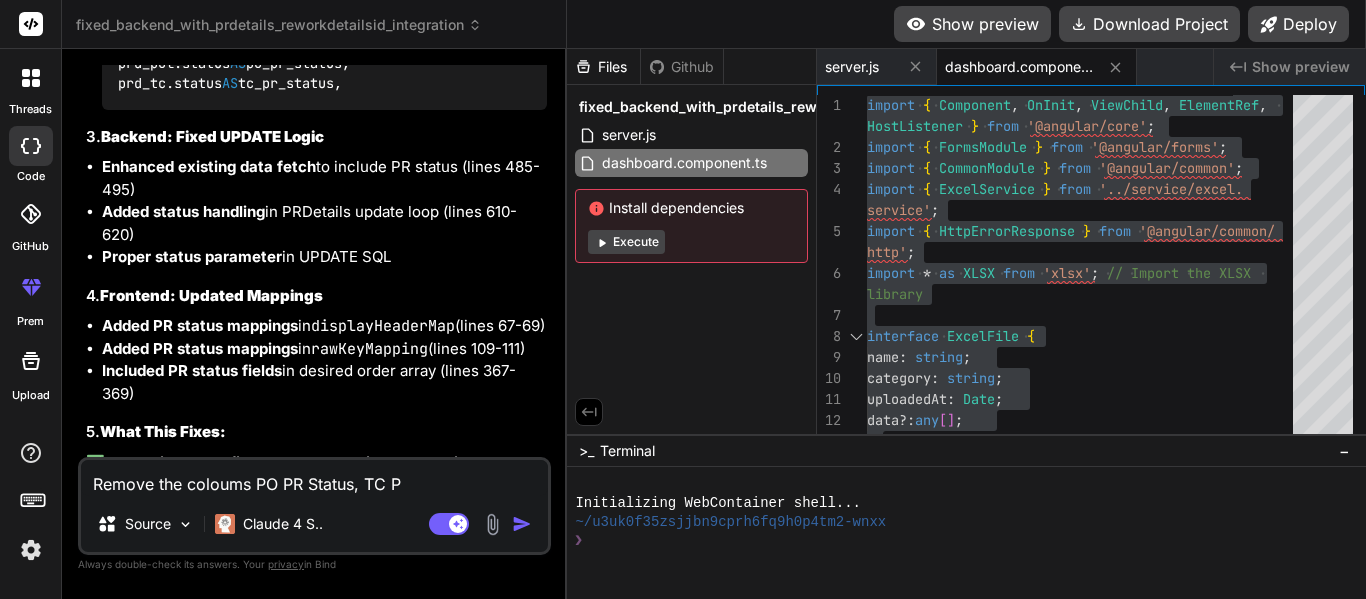 type on "Remove the coloums PO PR Status, TC PR" 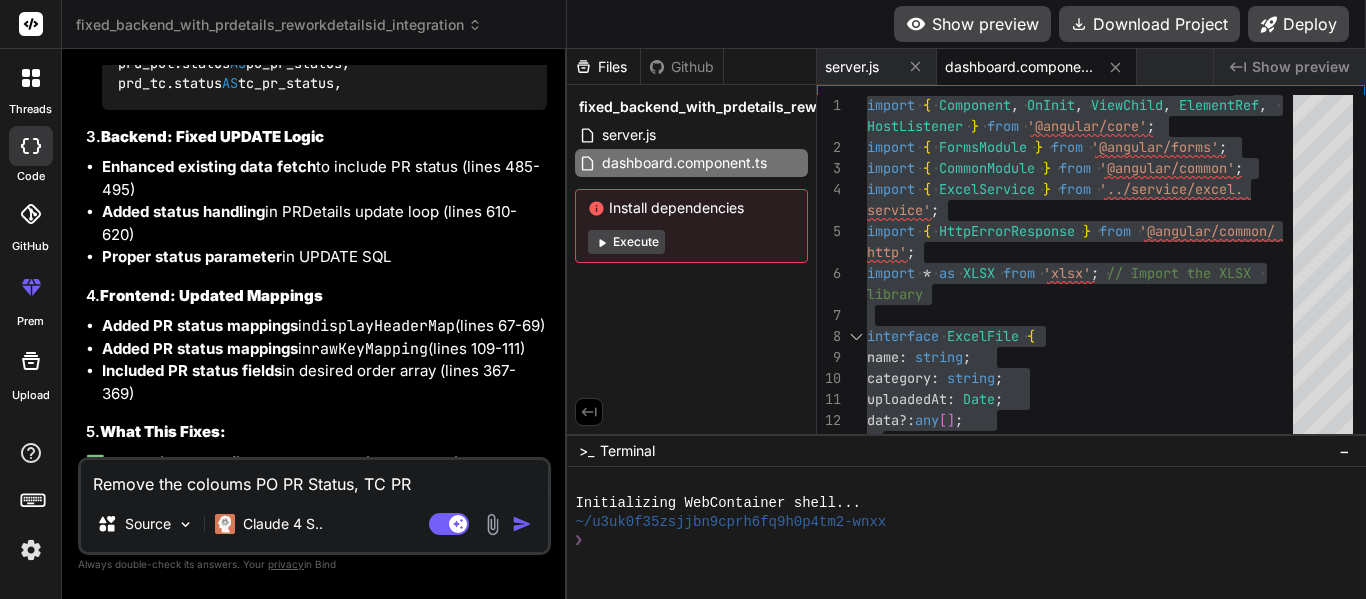 type on "Remove the coloums PO PR Status, TC PR" 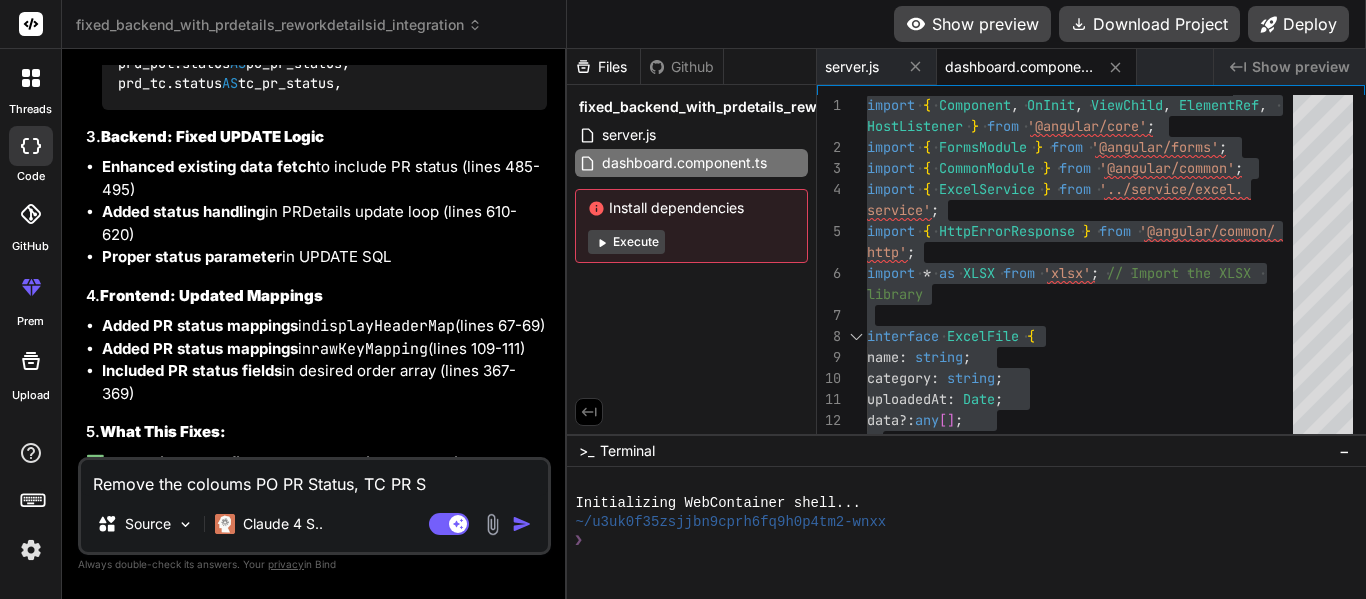 type on "Remove the coloums PO PR Status, TC PR St" 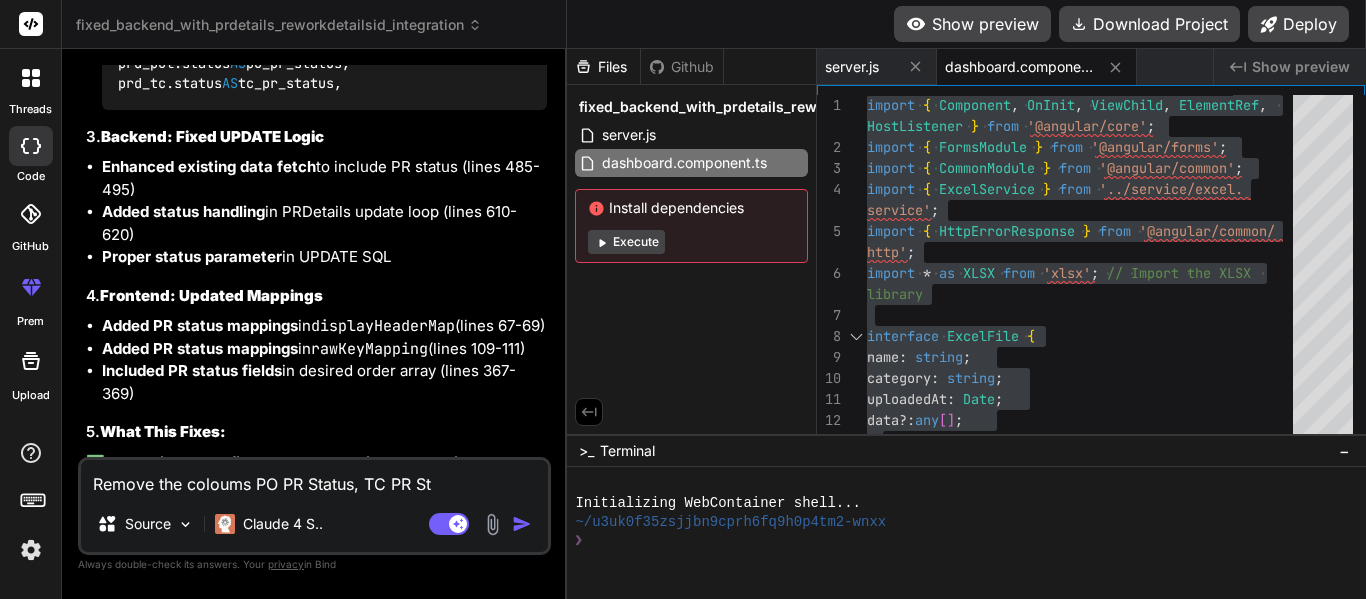 type on "Remove the coloums PO PR Status, TC PR Sta" 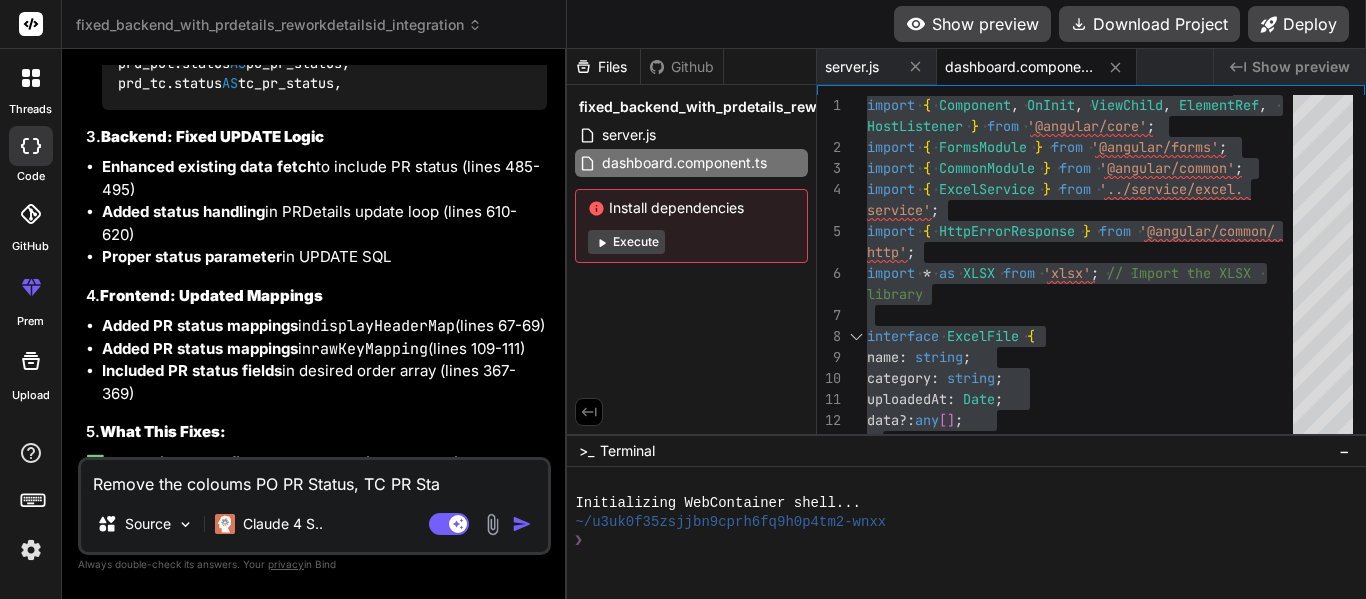 type on "Remove the coloums PO PR Status, TC PR Stat" 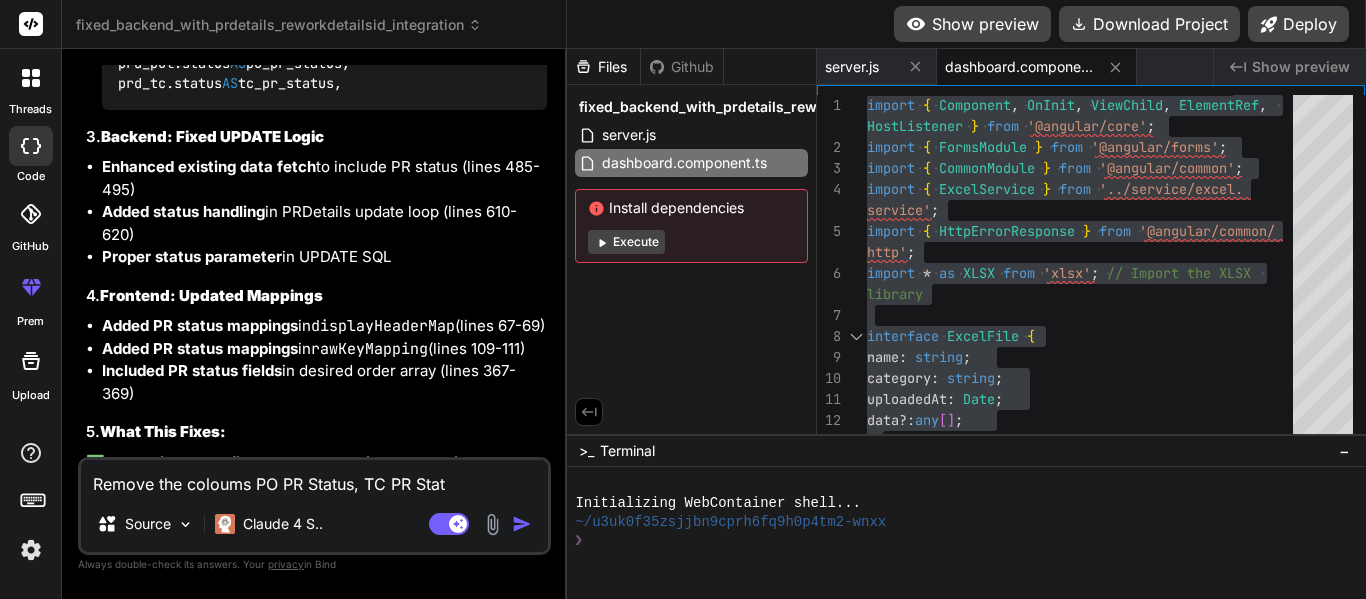 type on "Remove the coloums PO PR Status, TC PR Statu" 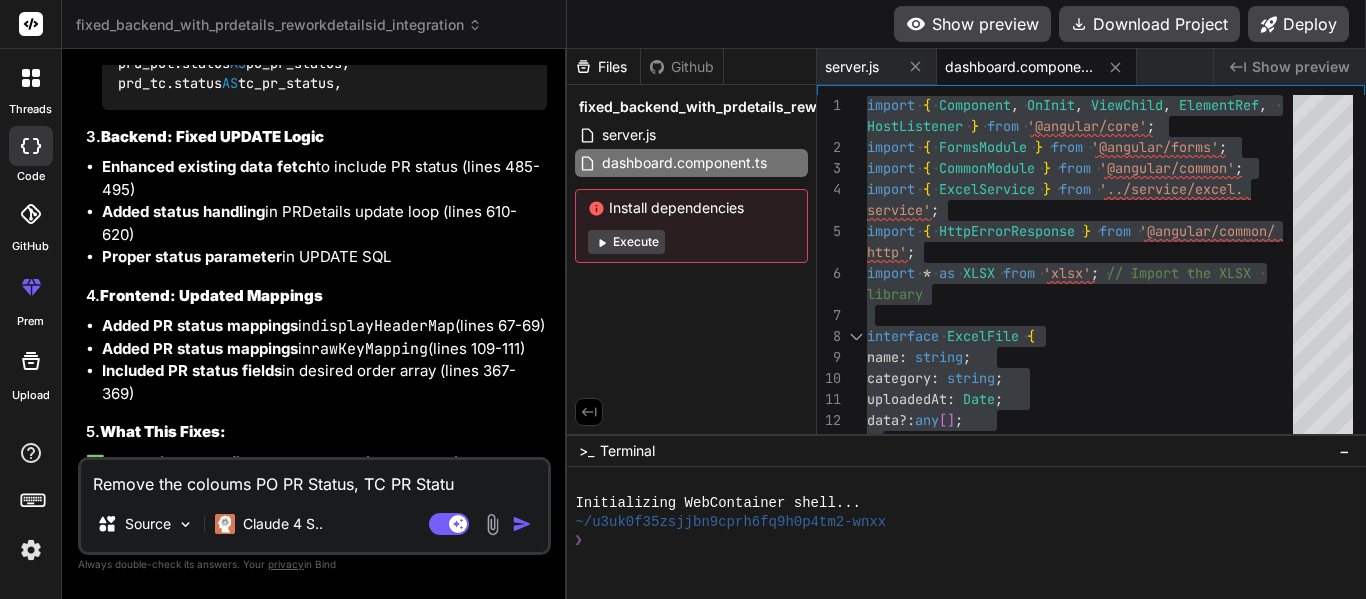 type on "Remove the coloums PO PR Status, TC PR Status" 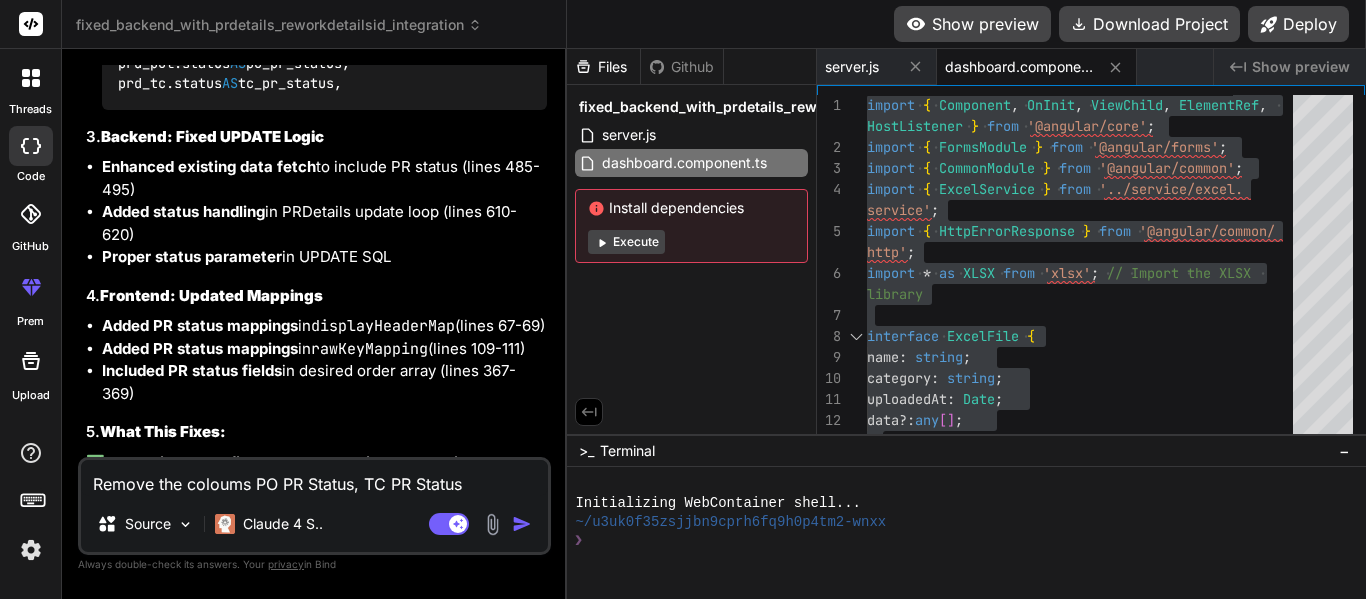 type on "Remove the coloums PO PR Status, TC PR Status" 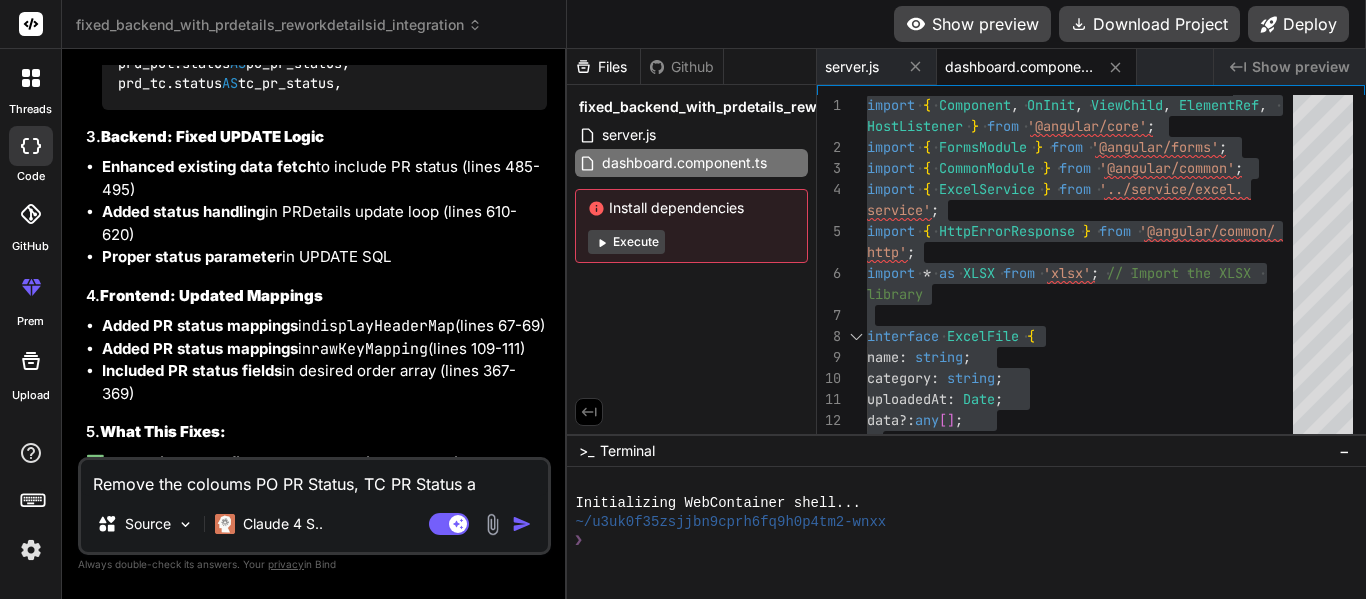 type on "Remove the coloums PO PR Status, TC PR Status an" 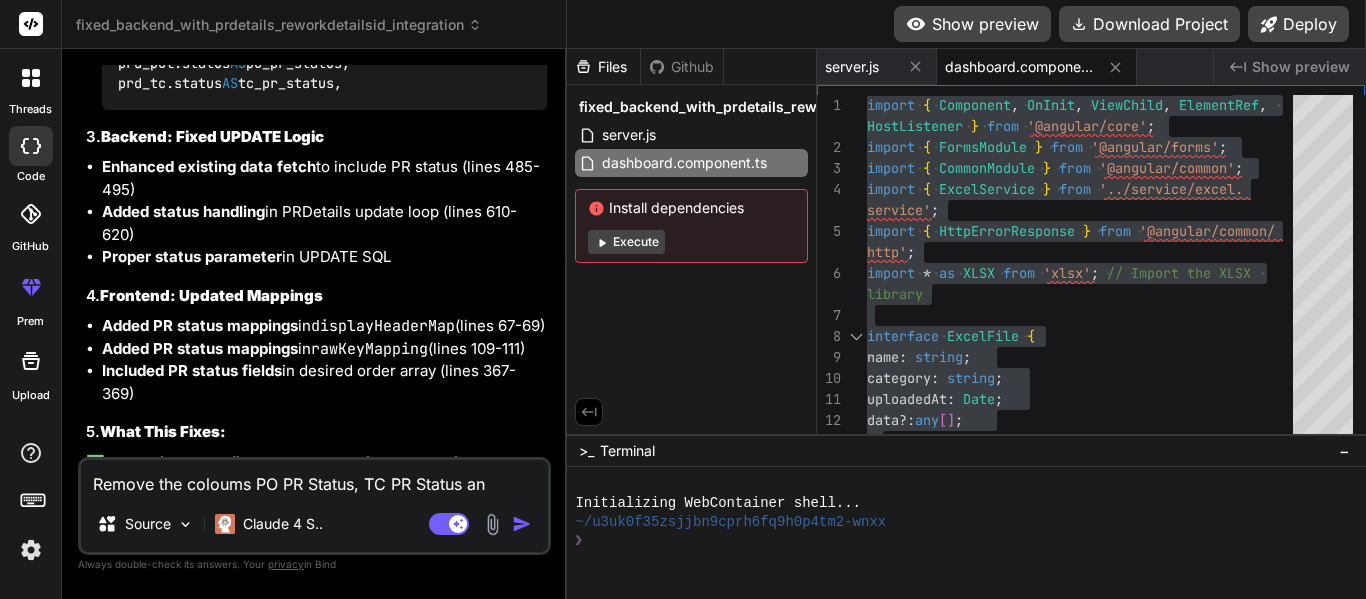 type on "Remove the coloums PO PR Status, TC PR Status and" 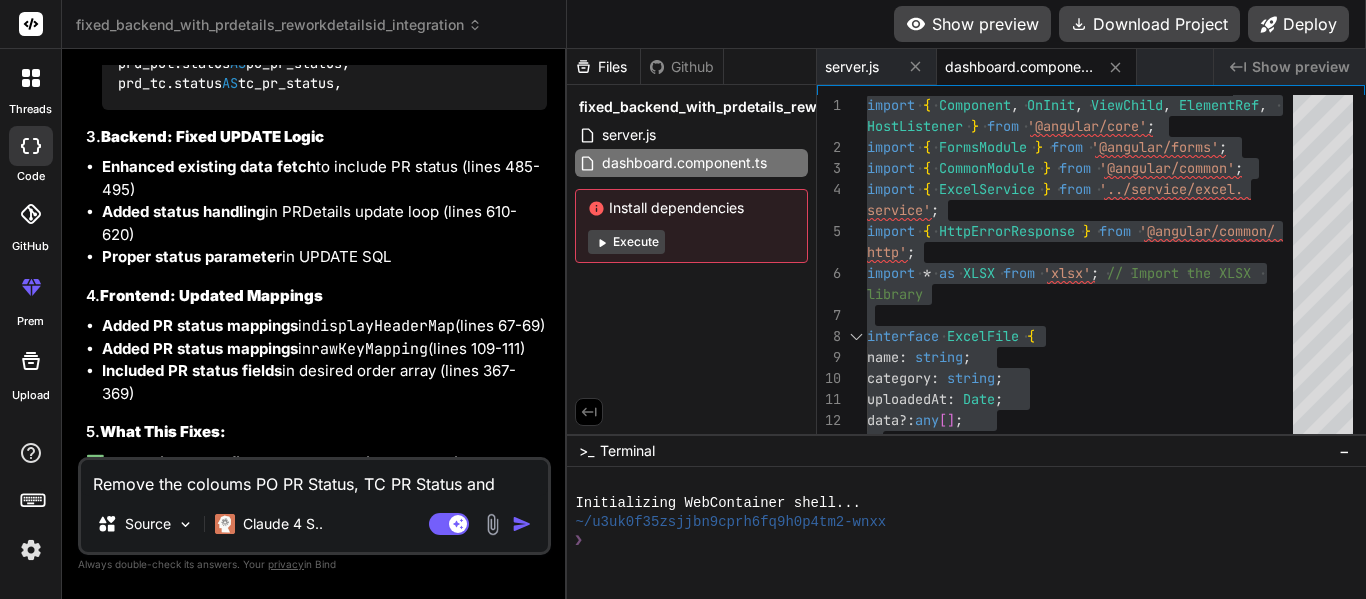 type on "Remove the coloums PO PR Status, TC PR Status and" 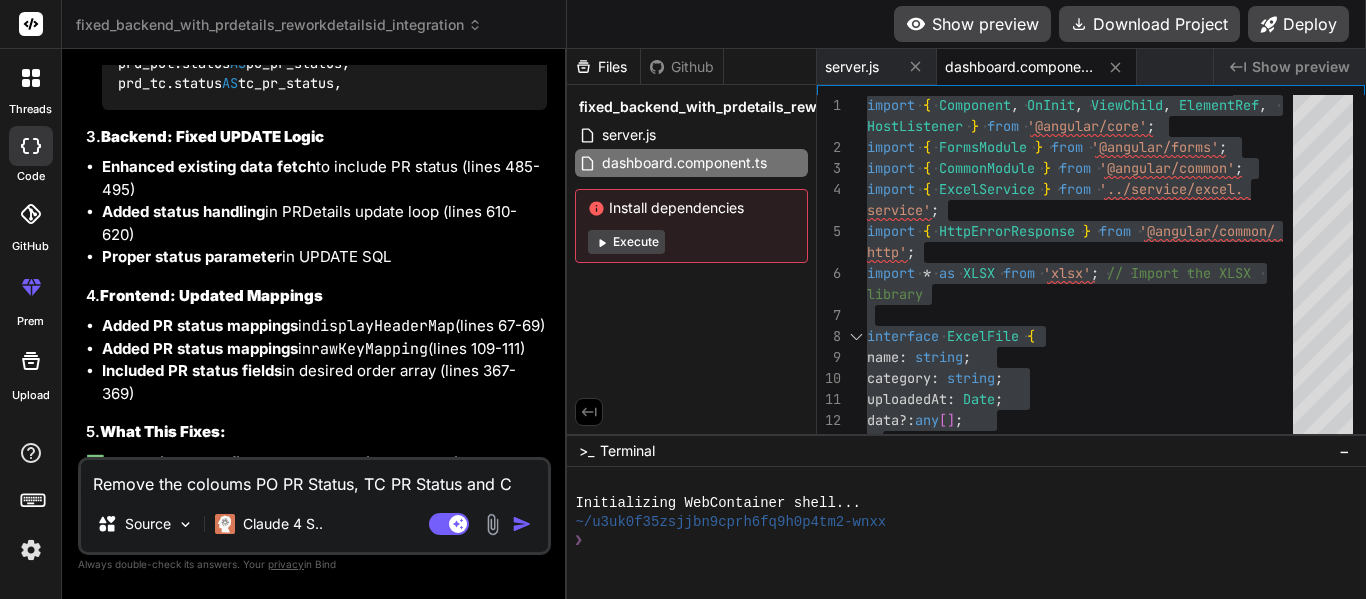type on "Remove the coloums PO PR Status, TC PR Status and CL" 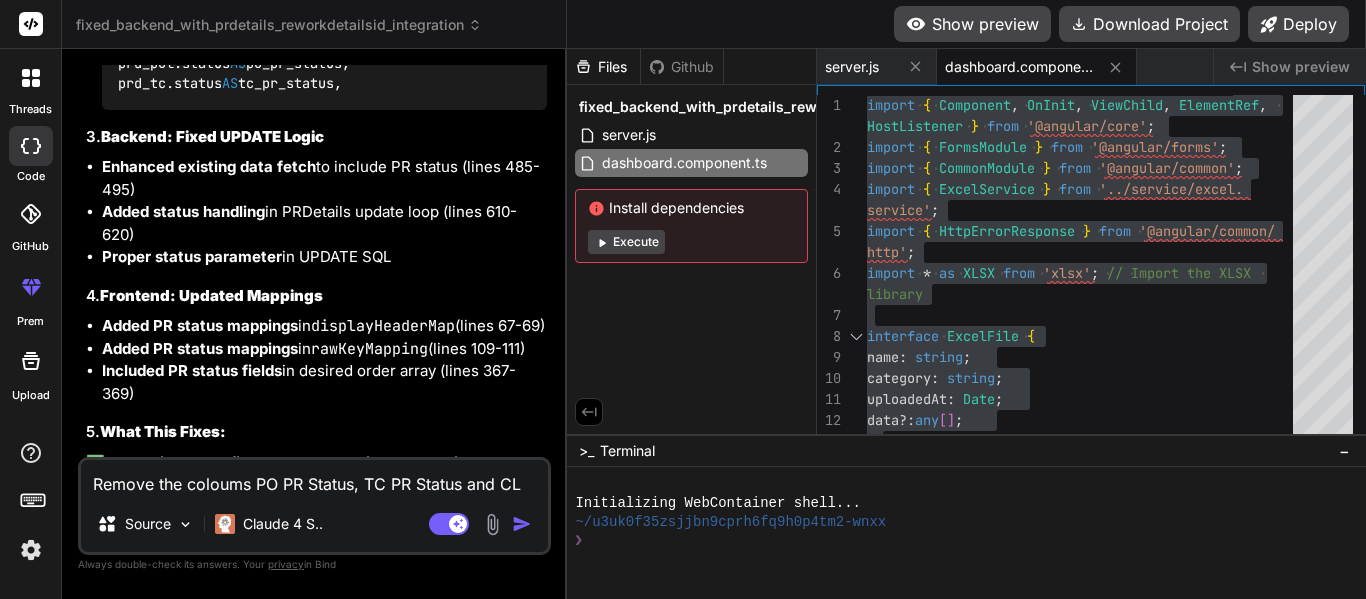 type on "Remove the coloums PO PR Status, TC PR Status and CL" 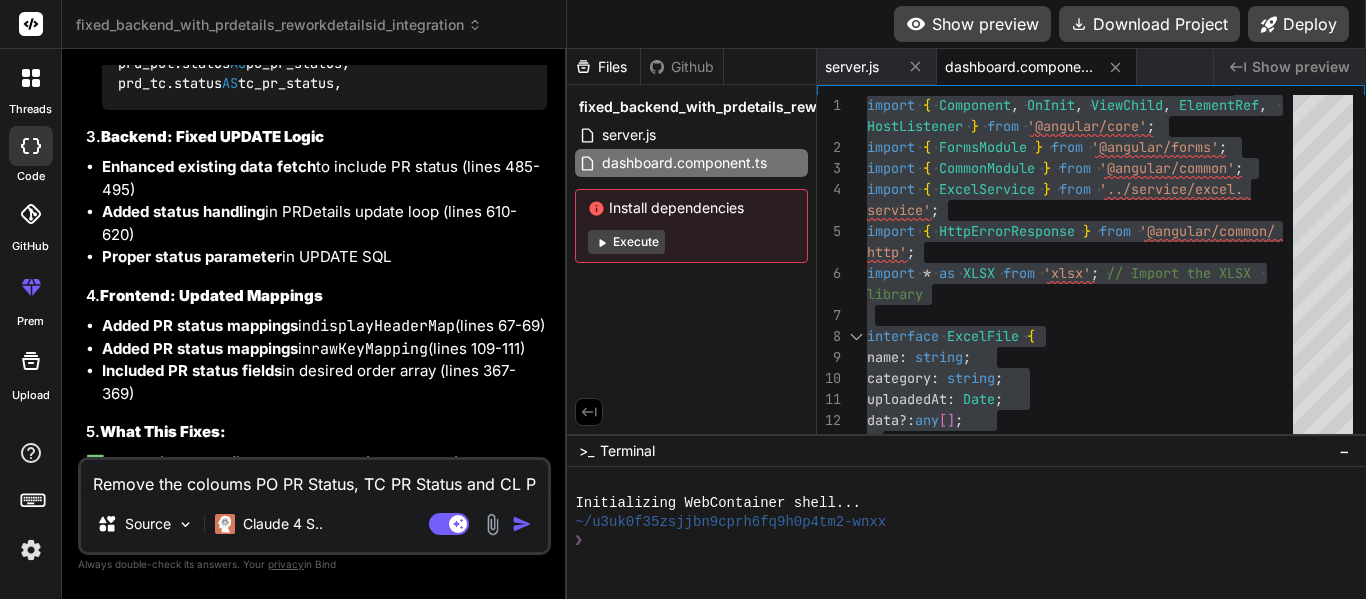 type on "Remove the coloums PO PR Status, TC PR Status and CL PR" 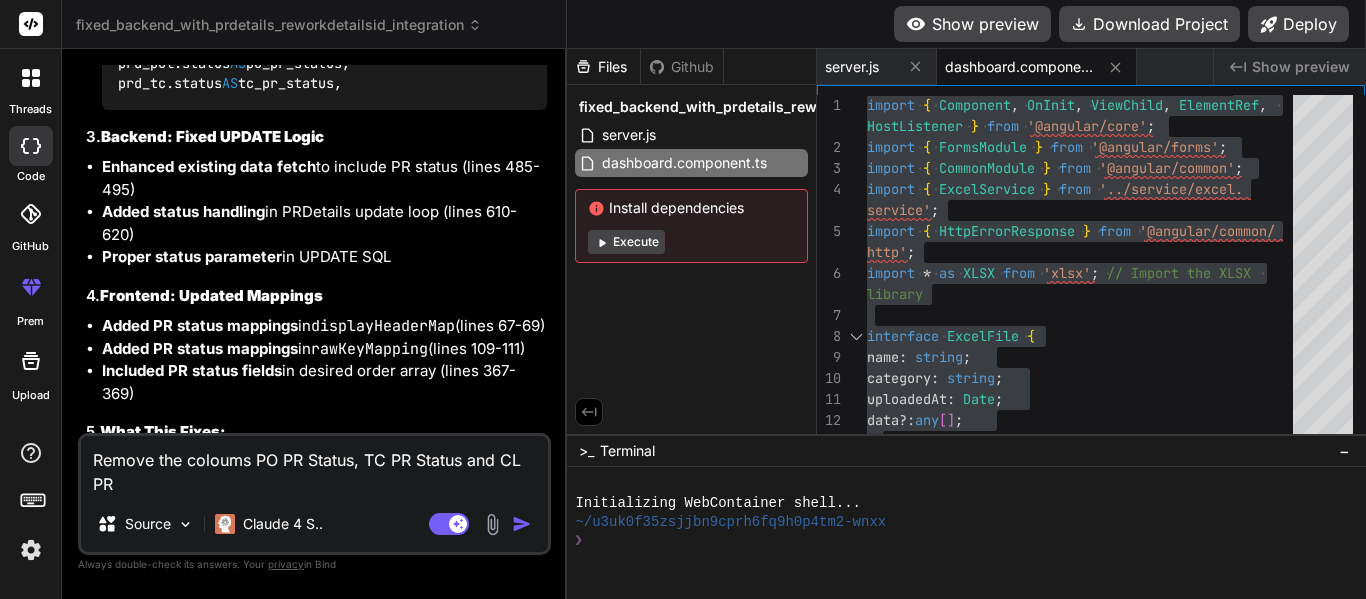type on "Remove the coloums PO PR Status, TC PR Status and CL PR" 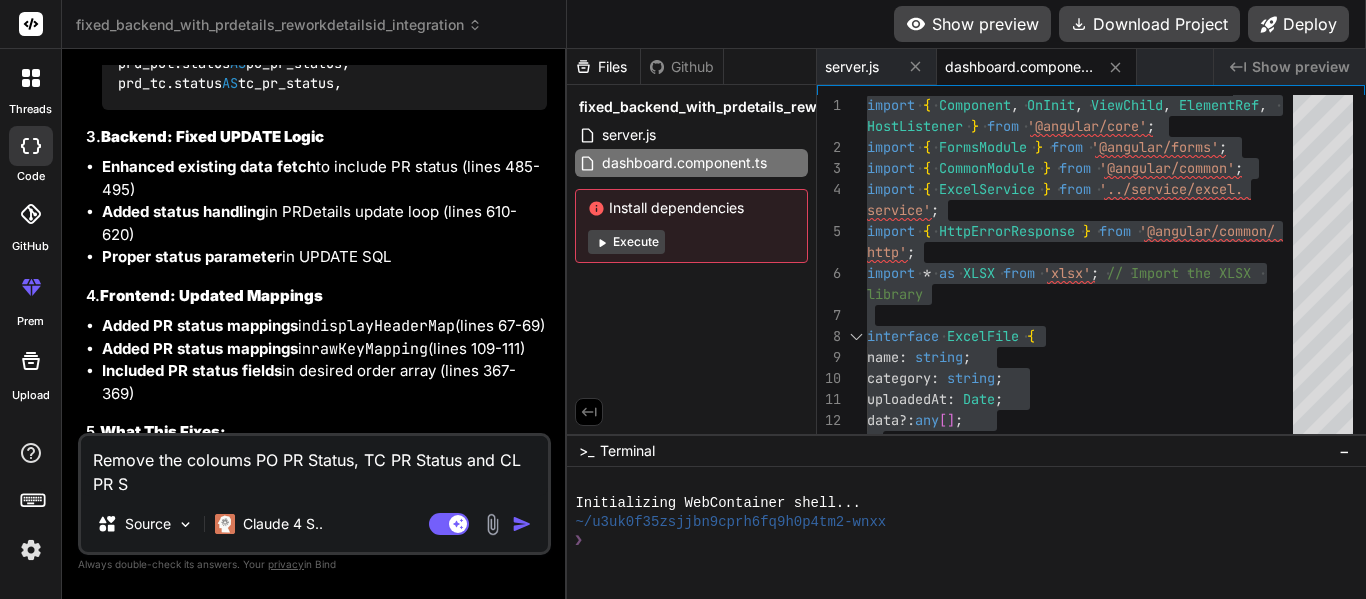 type on "Remove the coloums PO PR Status, TC PR Status and CL PR St" 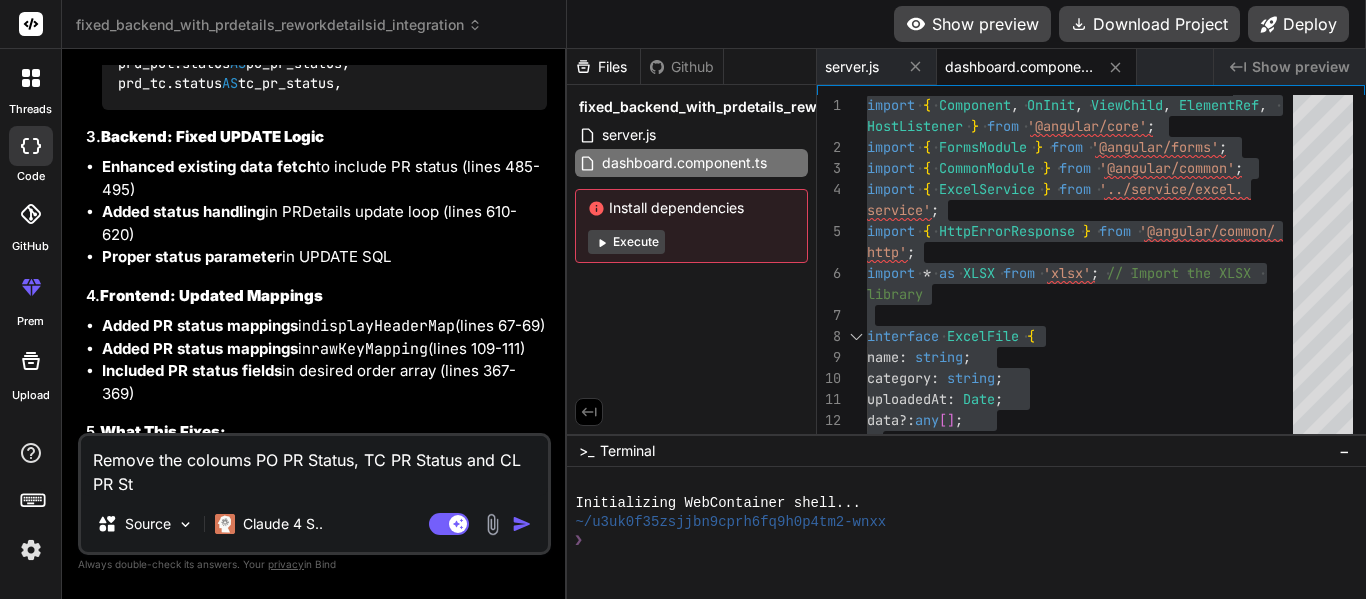 type on "Remove the coloums PO PR Status, TC PR Status and CL PR Sta" 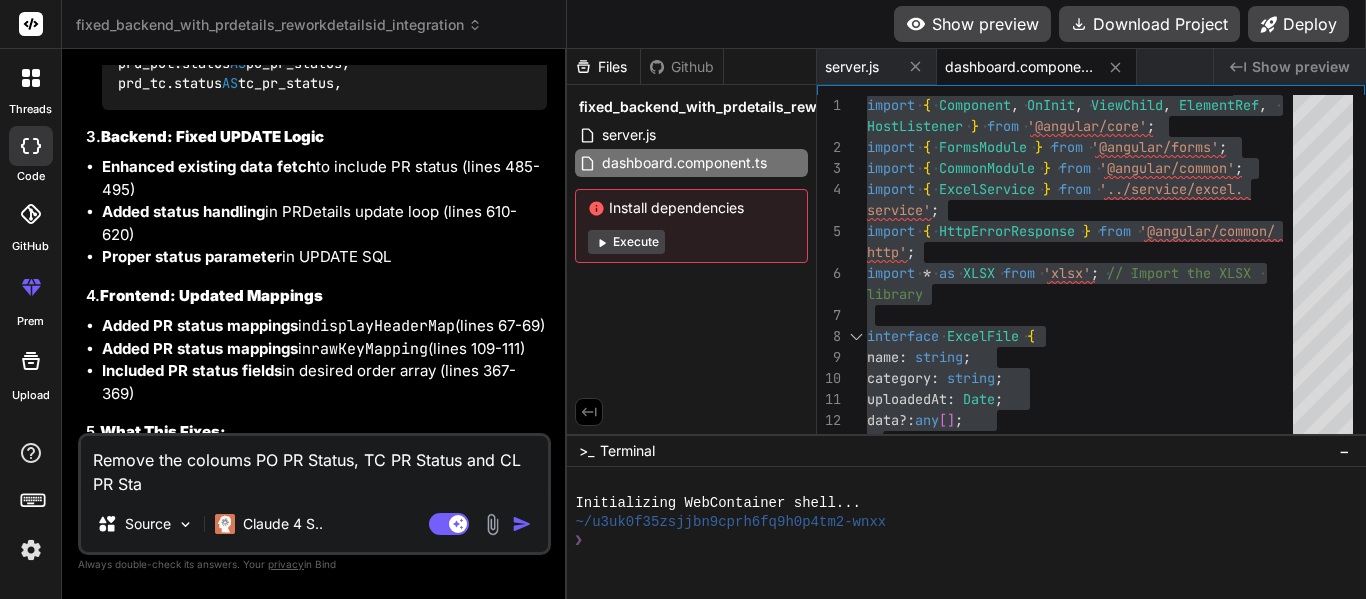 type on "Remove the coloums PO PR Status, TC PR Status and CL PR Stat" 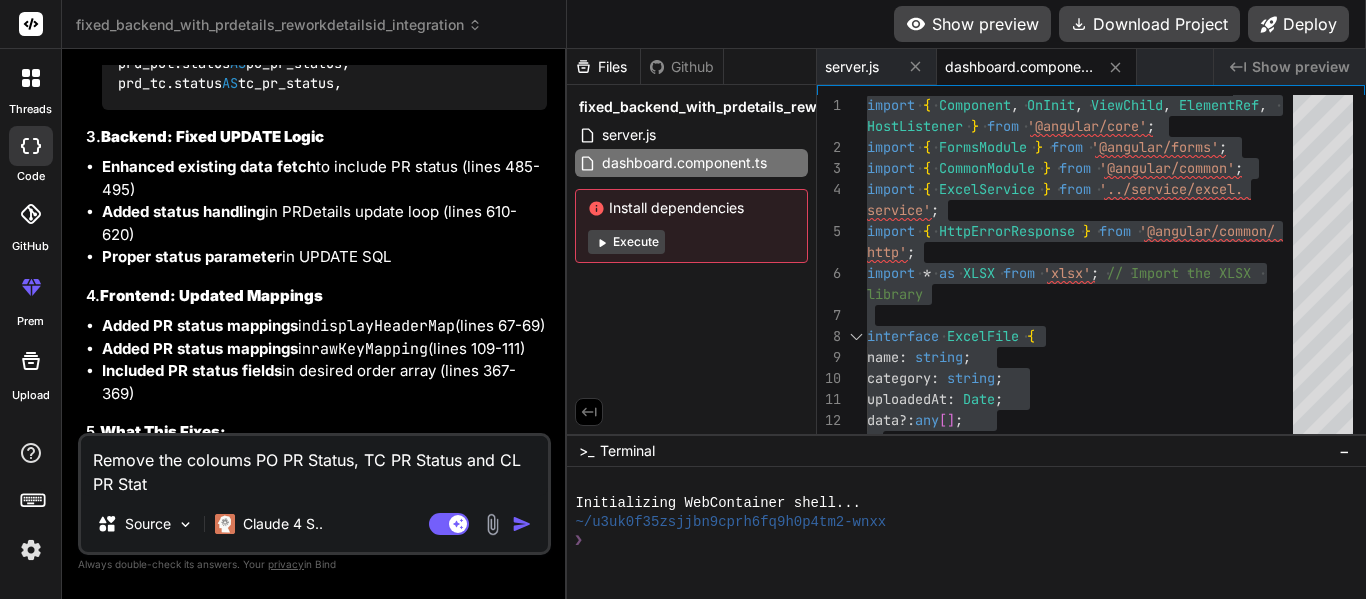 type on "Remove the coloums PO PR Status, TC PR Status and CL PR Statu" 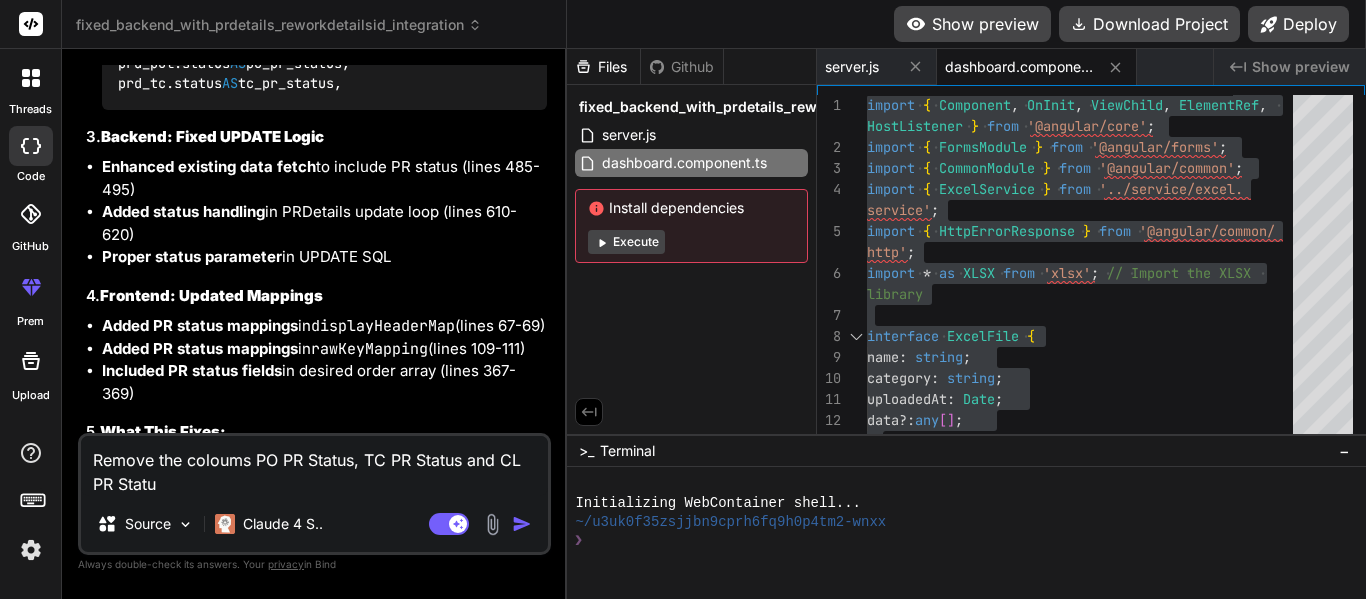 type on "Remove the coloums PO PR Status, TC PR Status and CL PR Status" 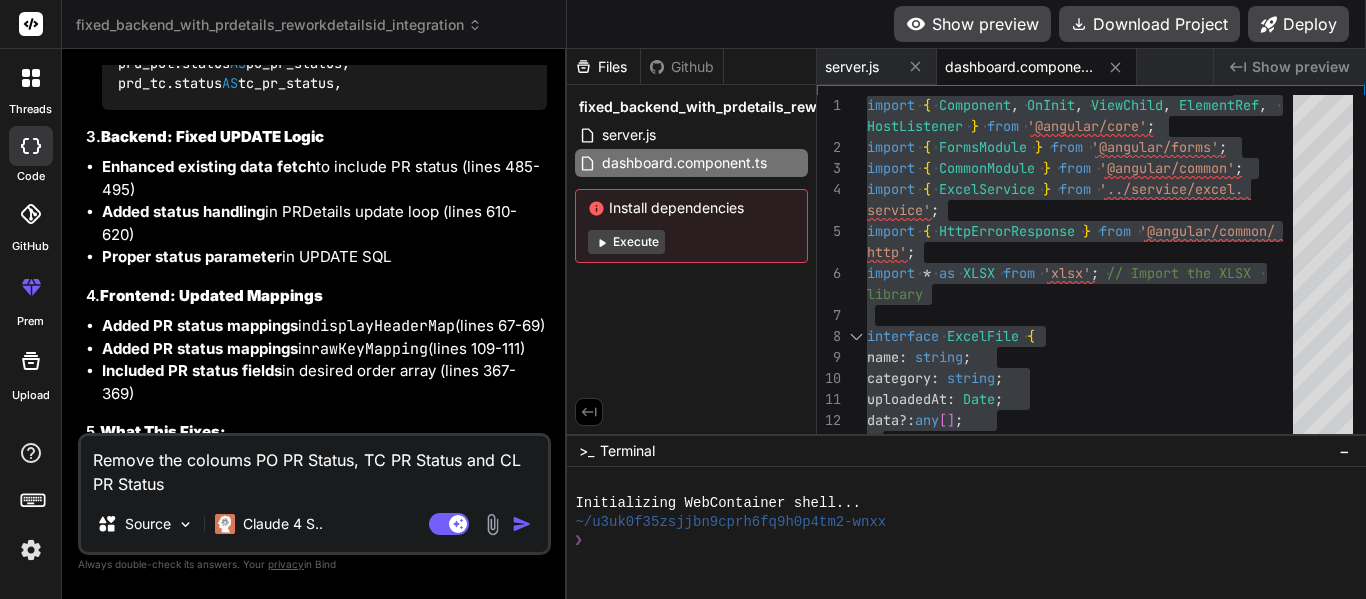 type on "x" 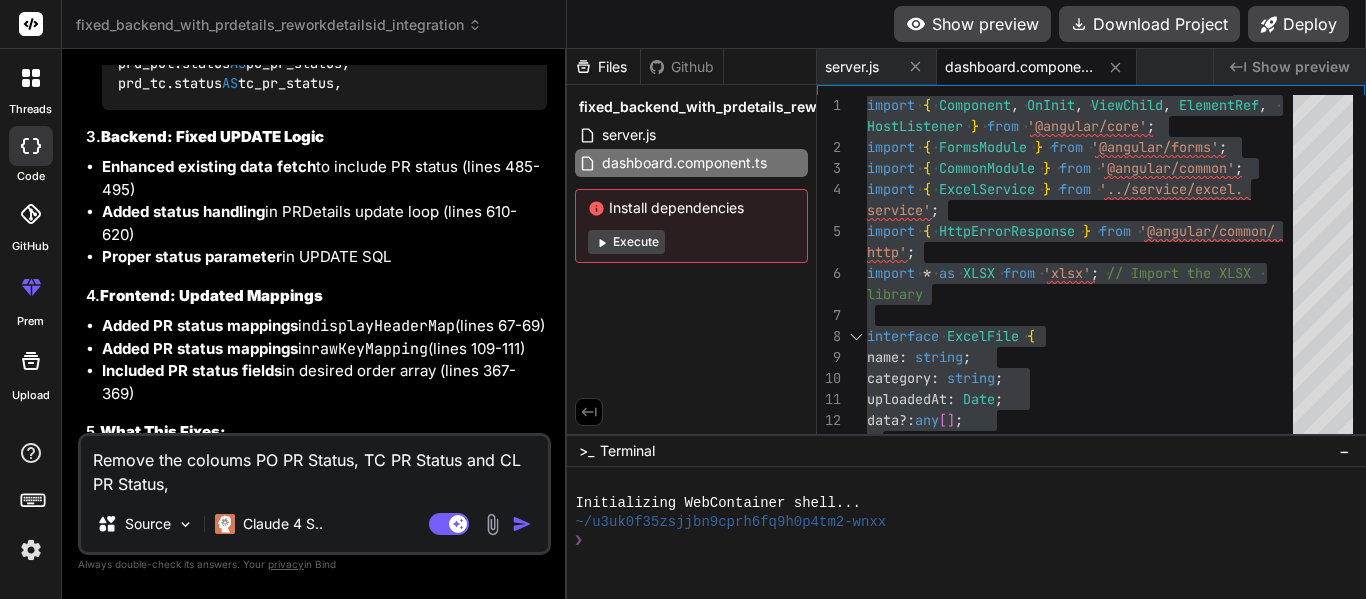 type on "Remove the coloums PO PR Status, TC PR Status and CL PR Status," 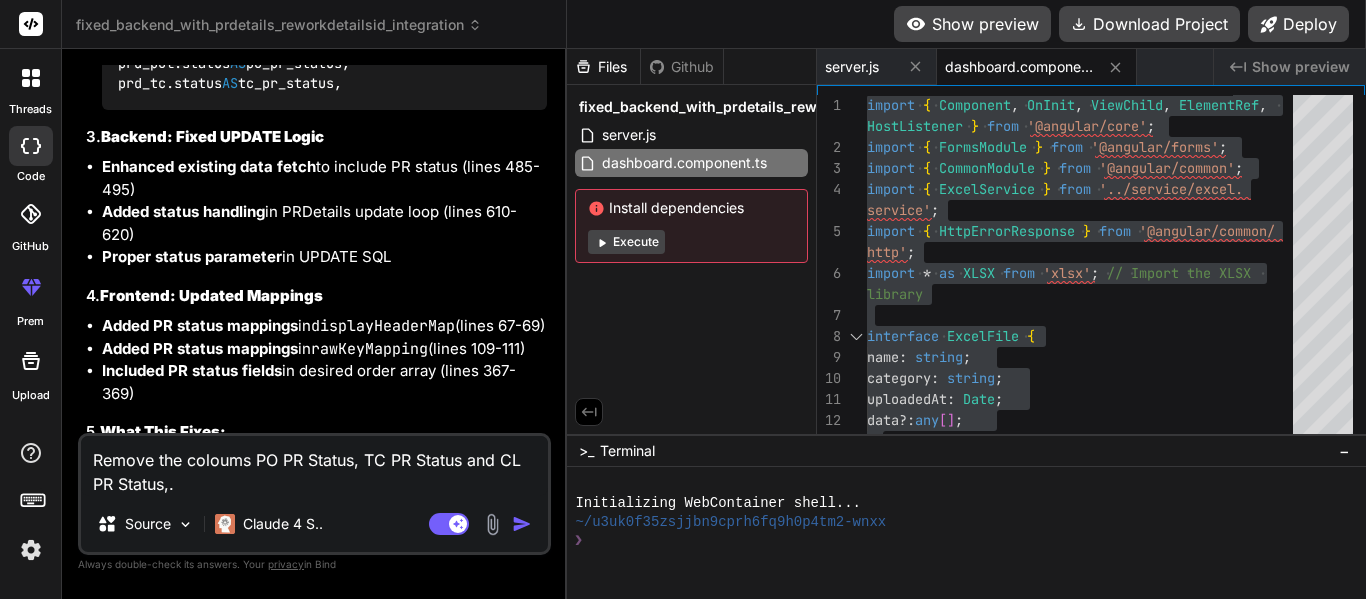 type on "Remove the coloums PO PR Status, TC PR Status and CL PR Status,." 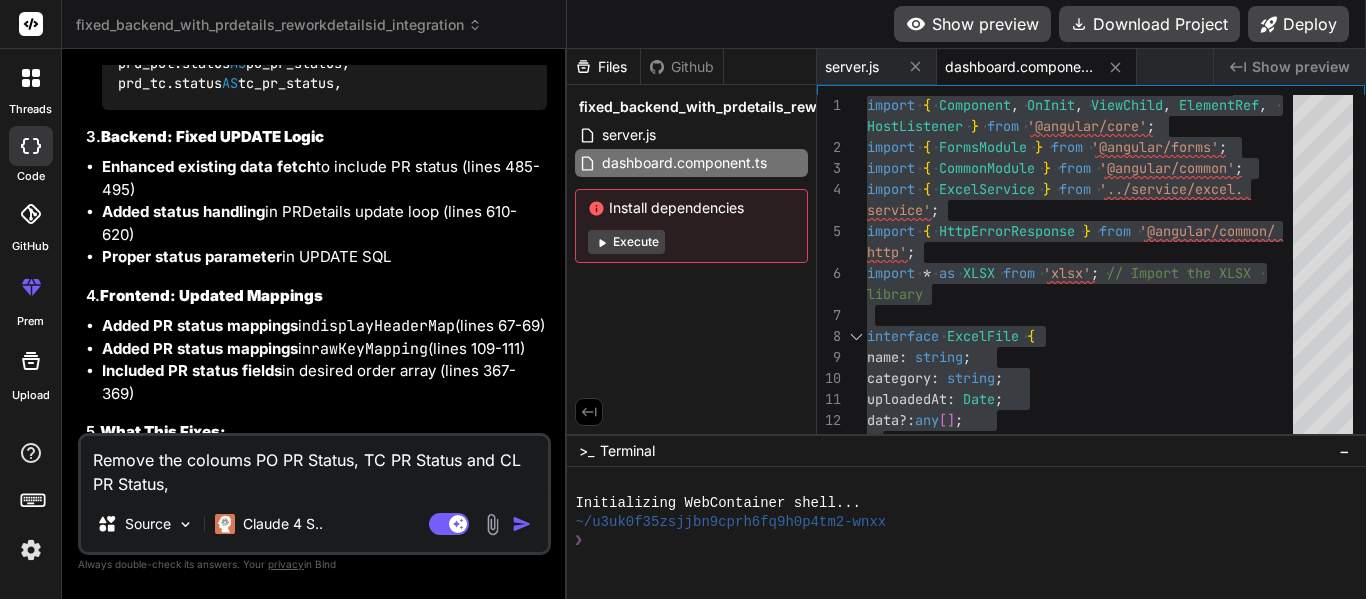 type on "Remove the coloums PO PR Status, TC PR Status and CL PR Status" 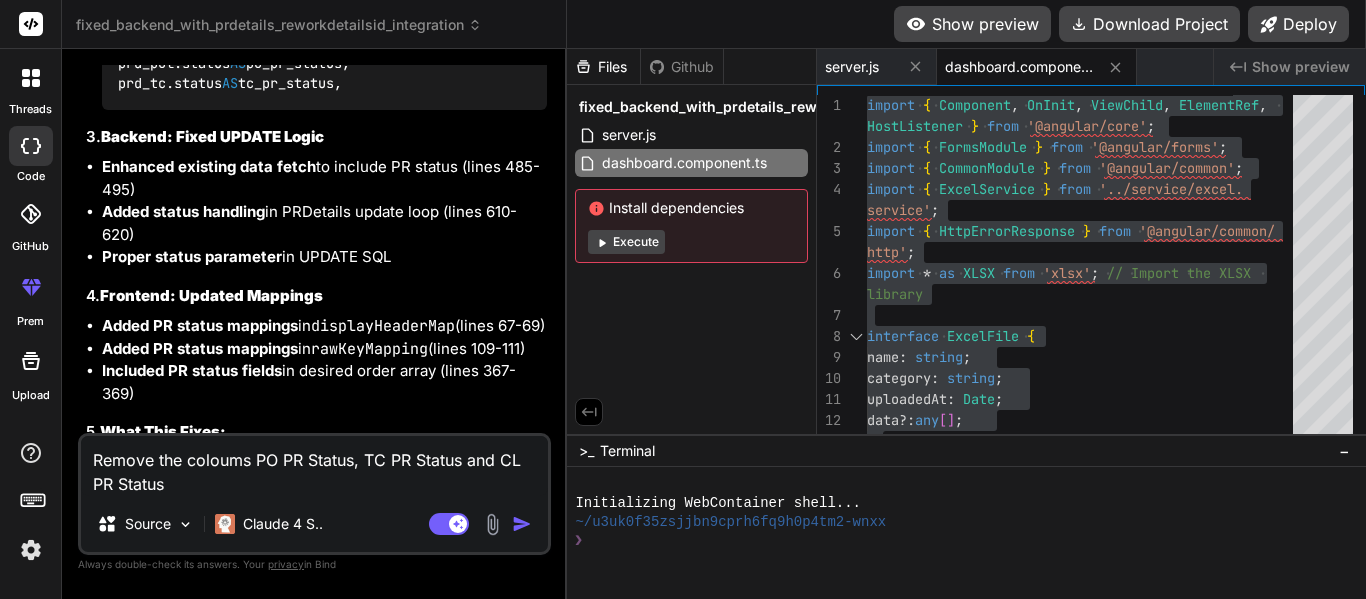 type on "Remove the coloums PO PR Status, TC PR Status and CL PR Status." 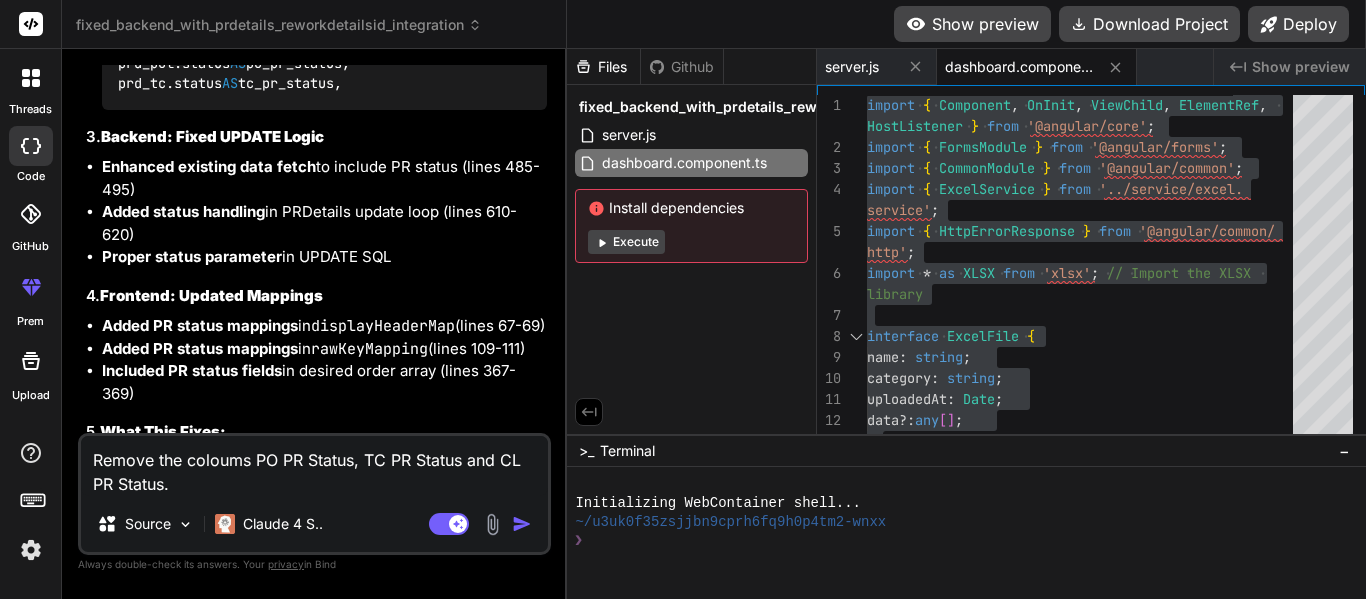 type on "Remove the coloums PO PR Status, TC PR Status and CL PR Status." 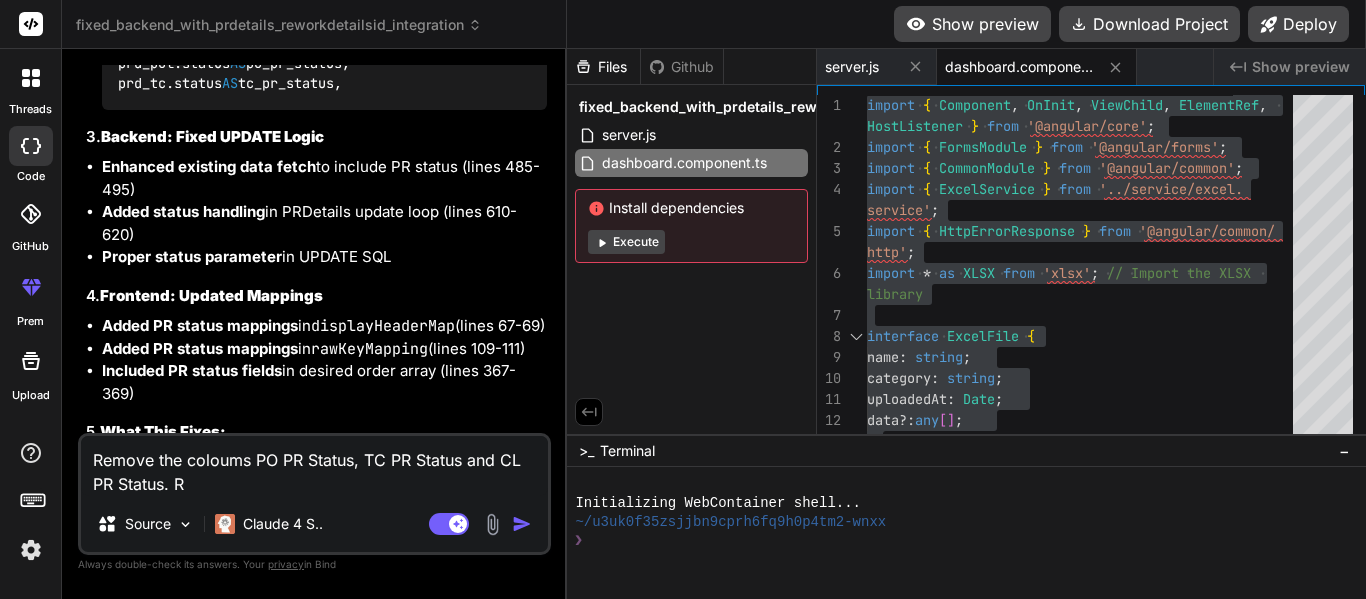 type on "Remove the coloums PO PR Status, TC PR Status and CL PR Status. Re" 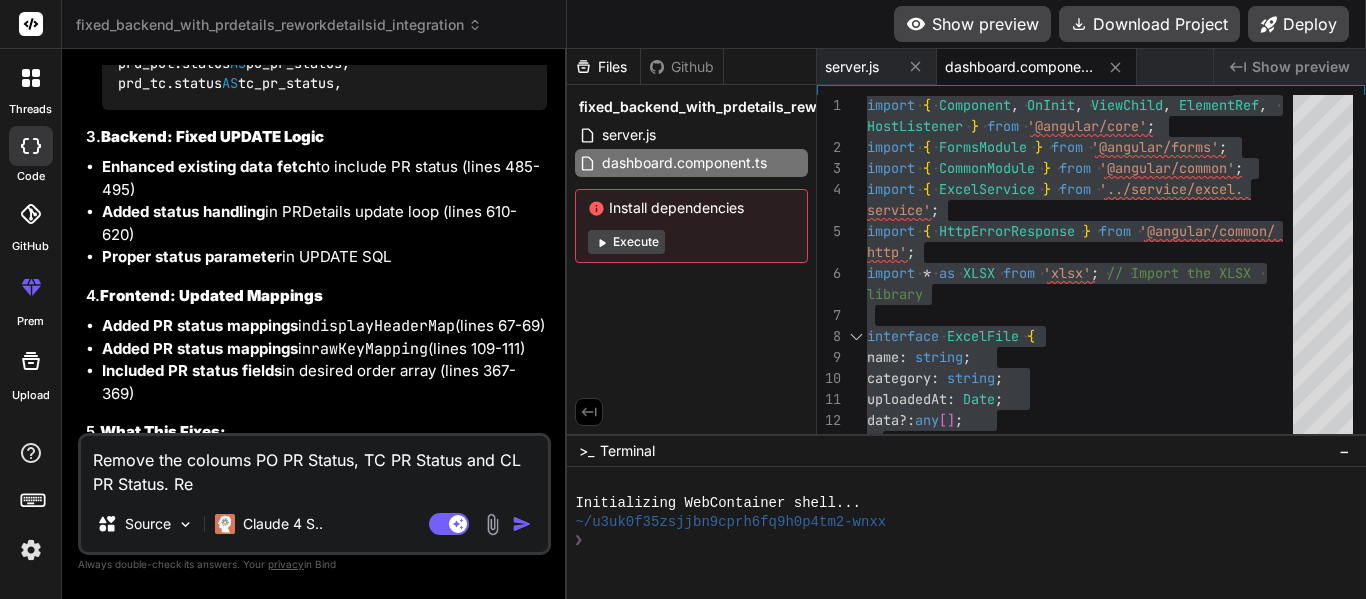 type on "Remove the coloums PO PR Status, TC PR Status and CL PR Status. Ren" 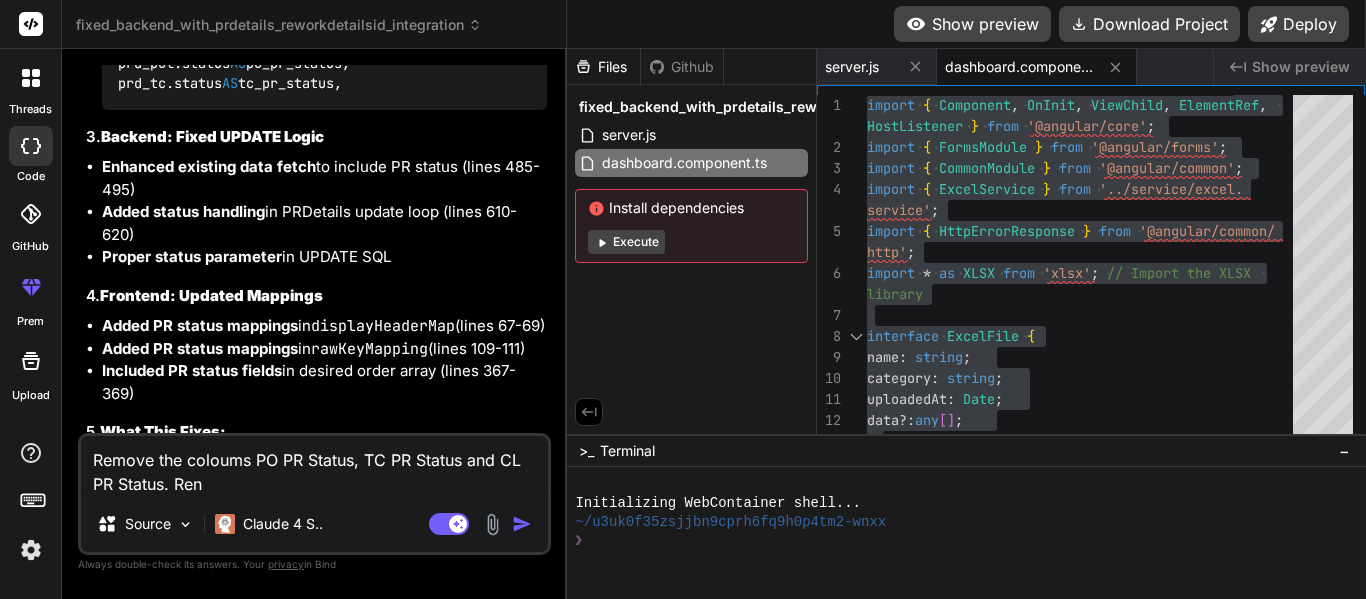 type on "Remove the coloums PO PR Status, TC PR Status and CL PR Status. Rena" 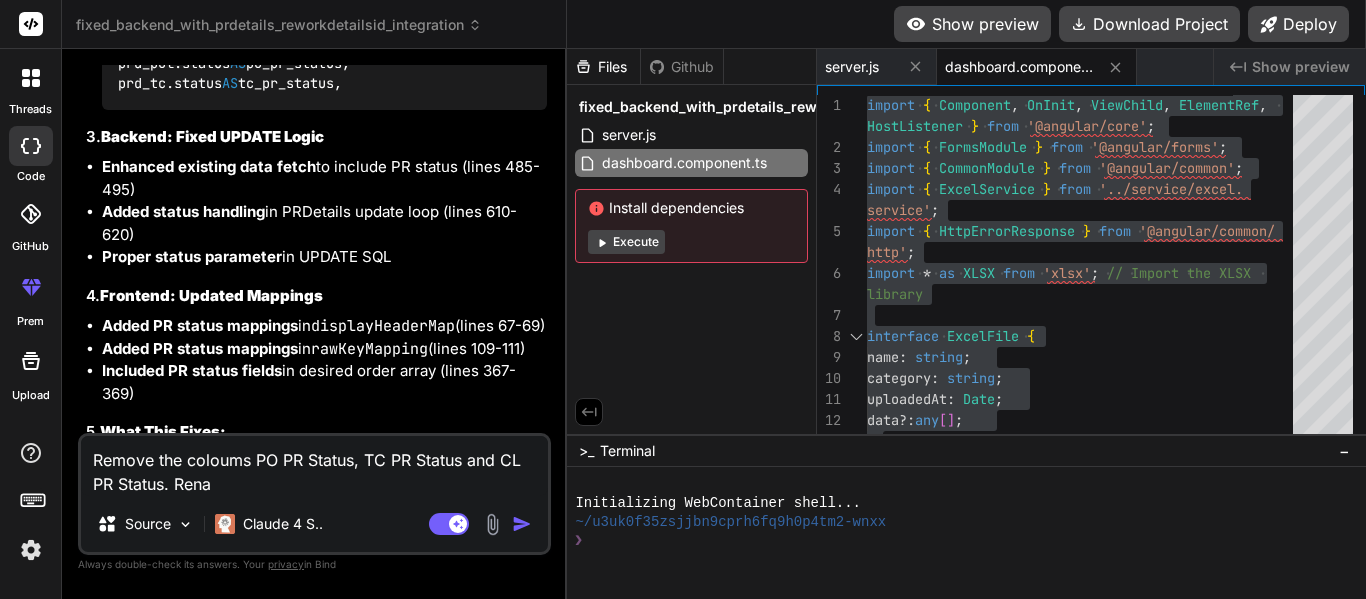 type on "Remove the coloums PO PR Status, TC PR Status and CL PR Status. Renam" 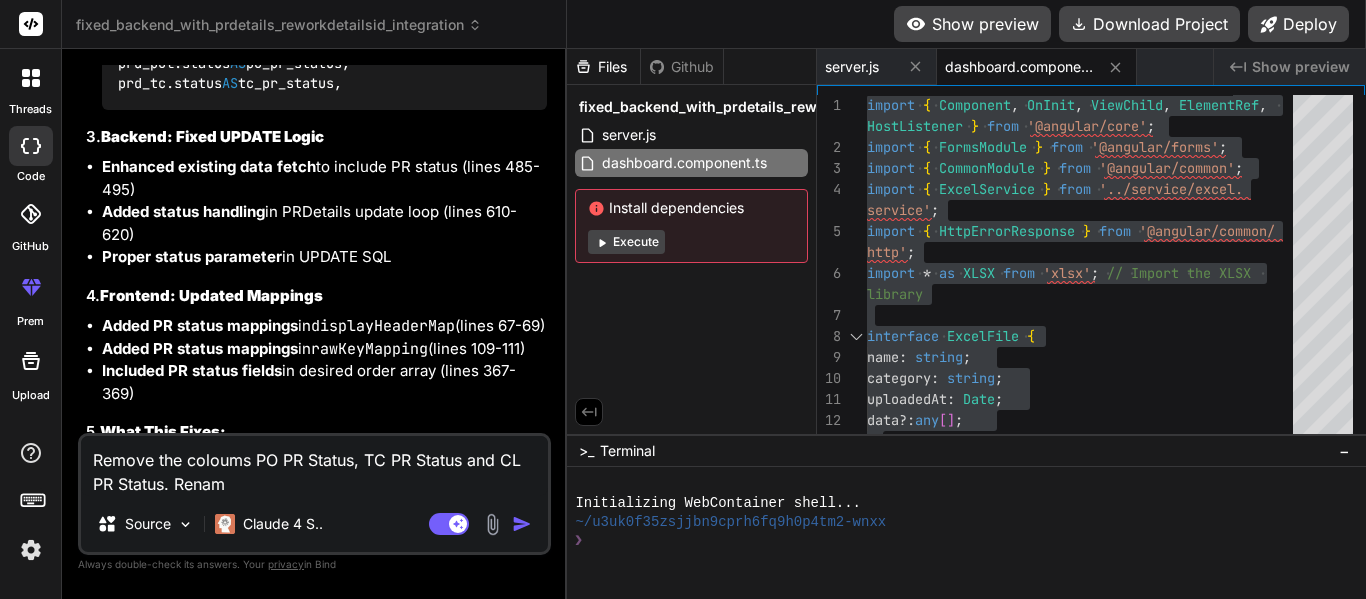 type on "Remove the coloums PO PR Status, TC PR Status and CL PR Status. Rename" 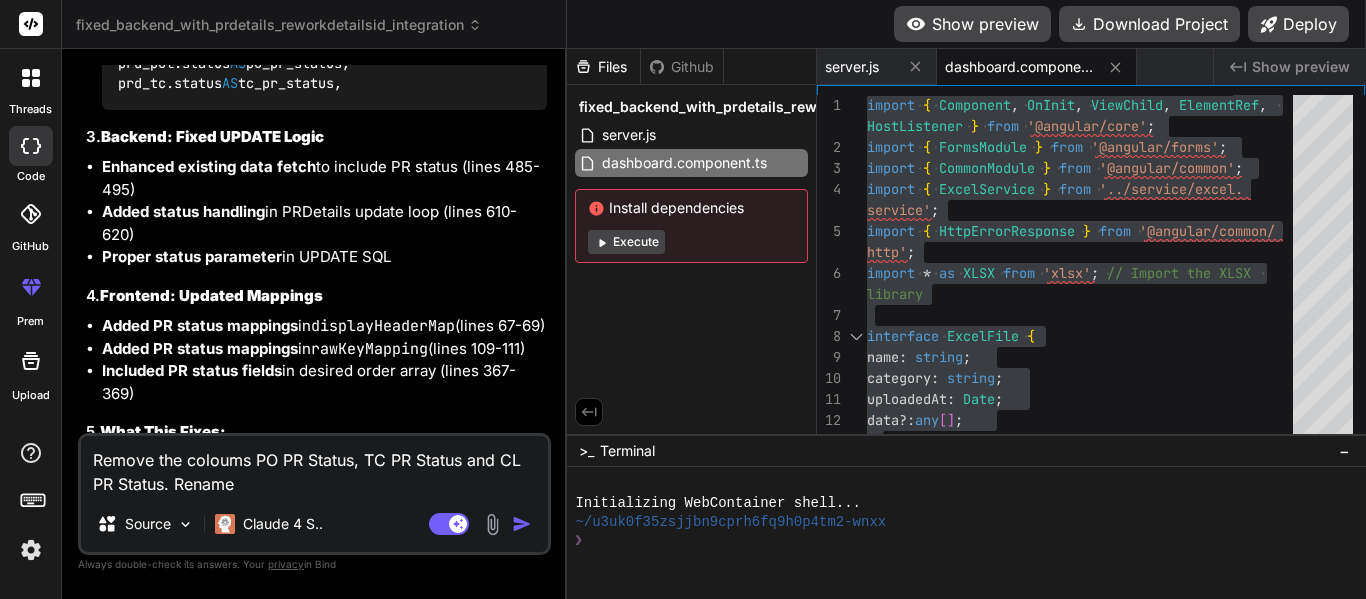 type on "Remove the coloums PO PR Status, TC PR Status and CL PR Status. Rename" 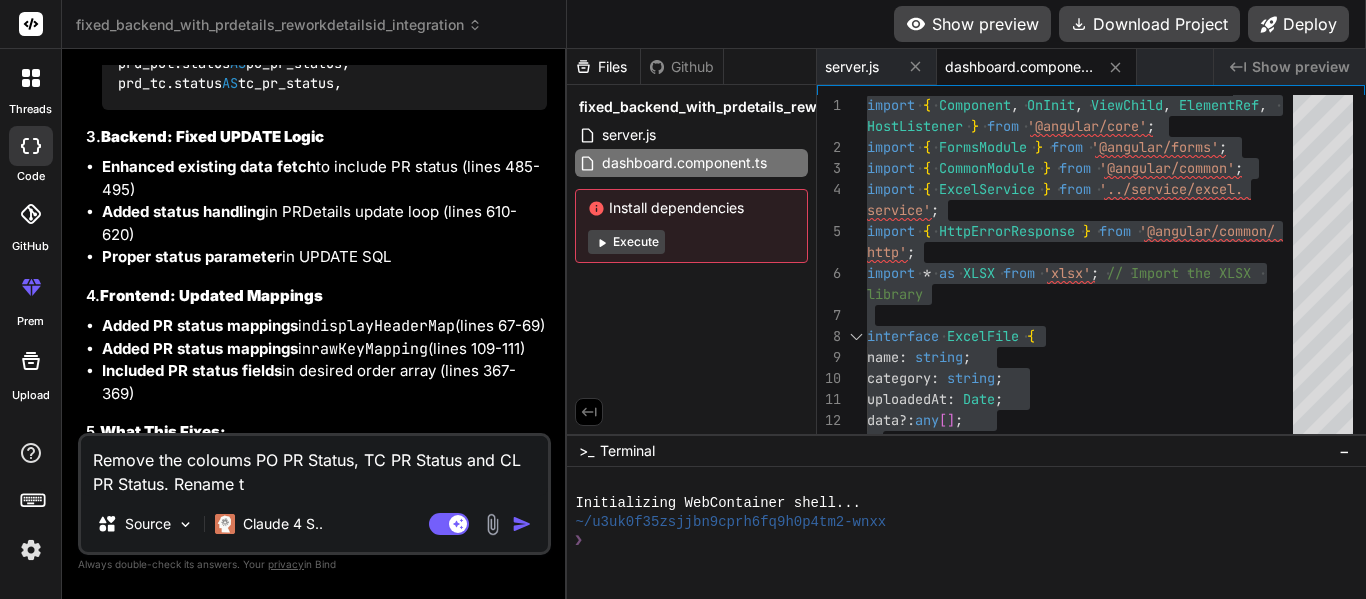 type on "Remove the coloums PO PR Status, TC PR Status and CL PR Status. Rename th" 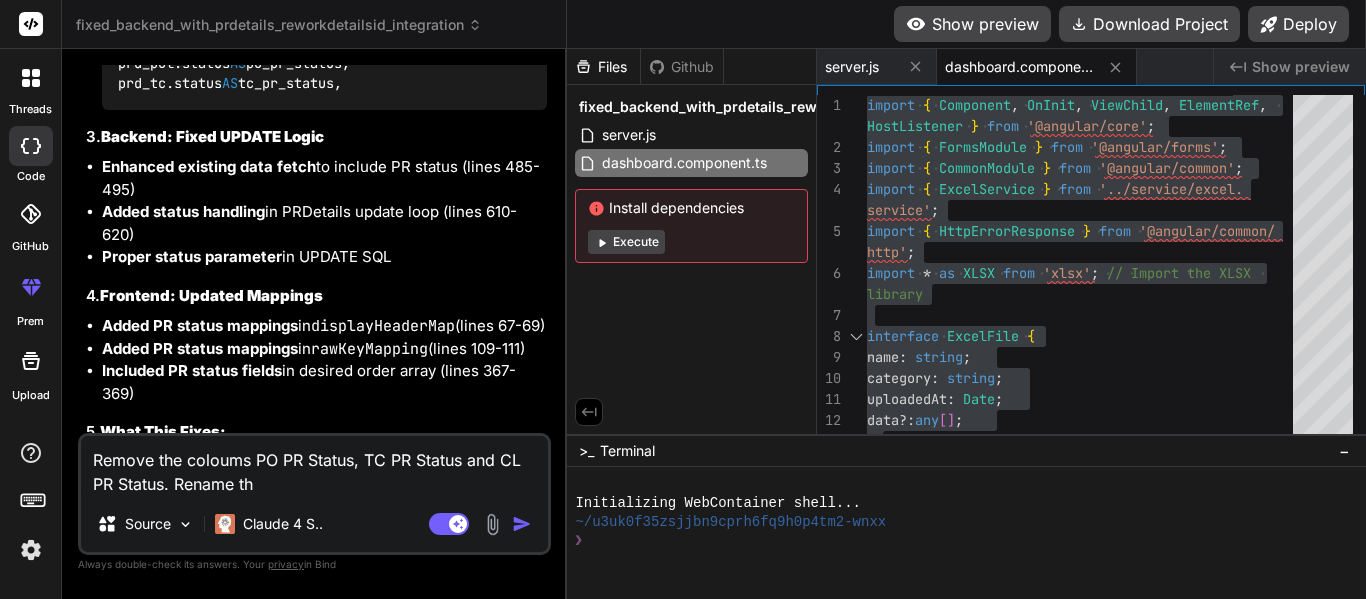 type on "Remove the coloums PO PR Status, TC PR Status and CL PR Status. Rename the" 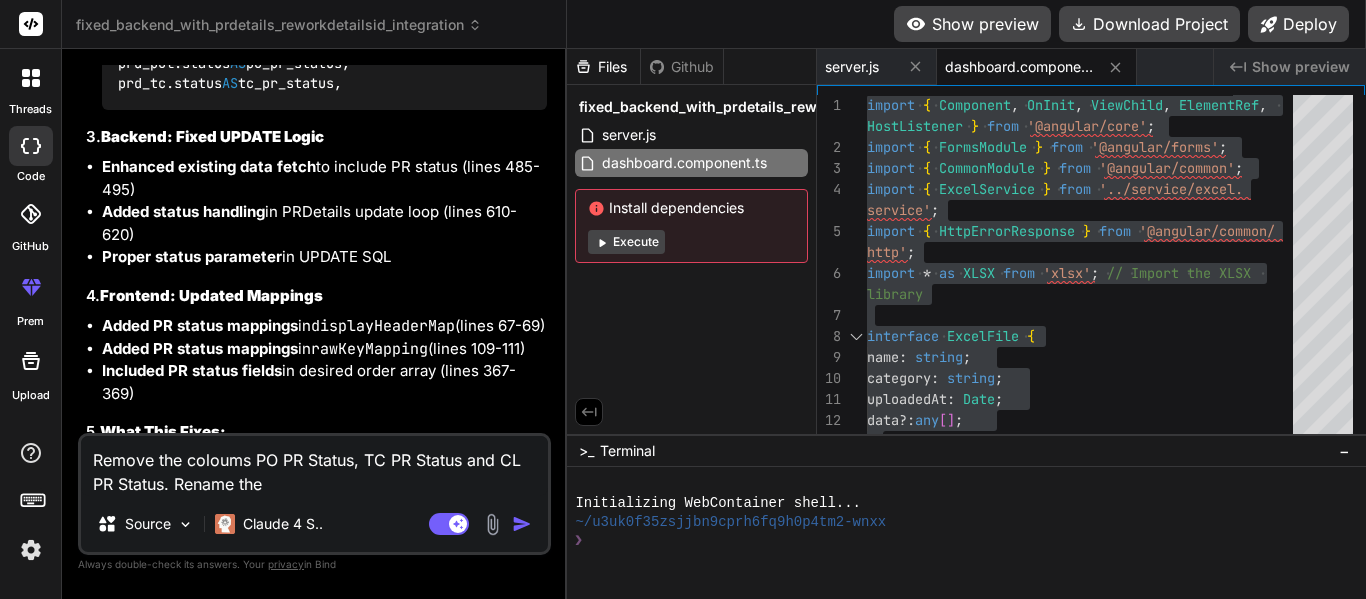 type on "x" 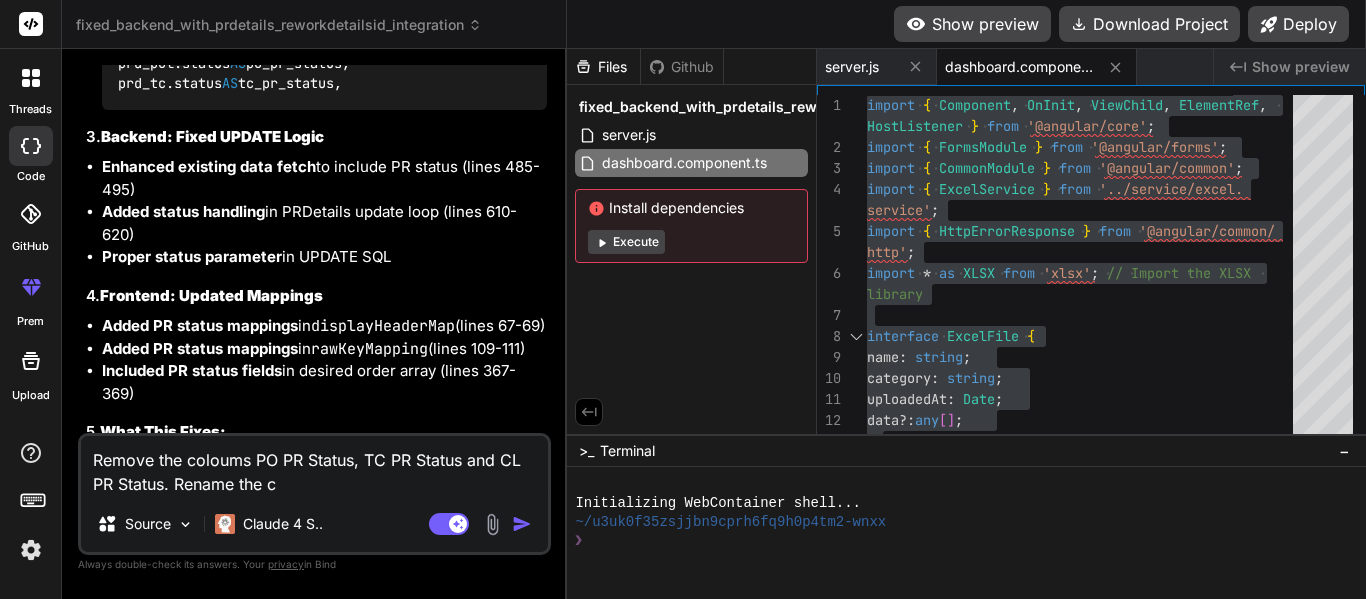 type on "x" 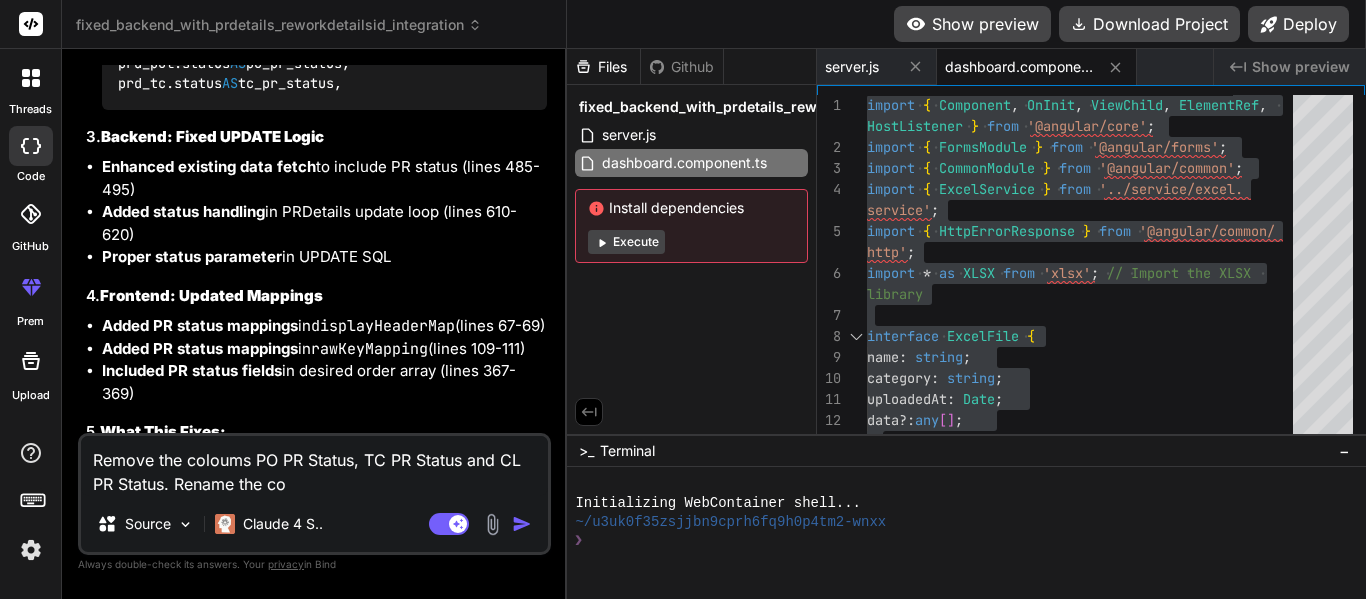 type on "Remove the coloums PO PR Status, TC PR Status and CL PR Status. Rename the col" 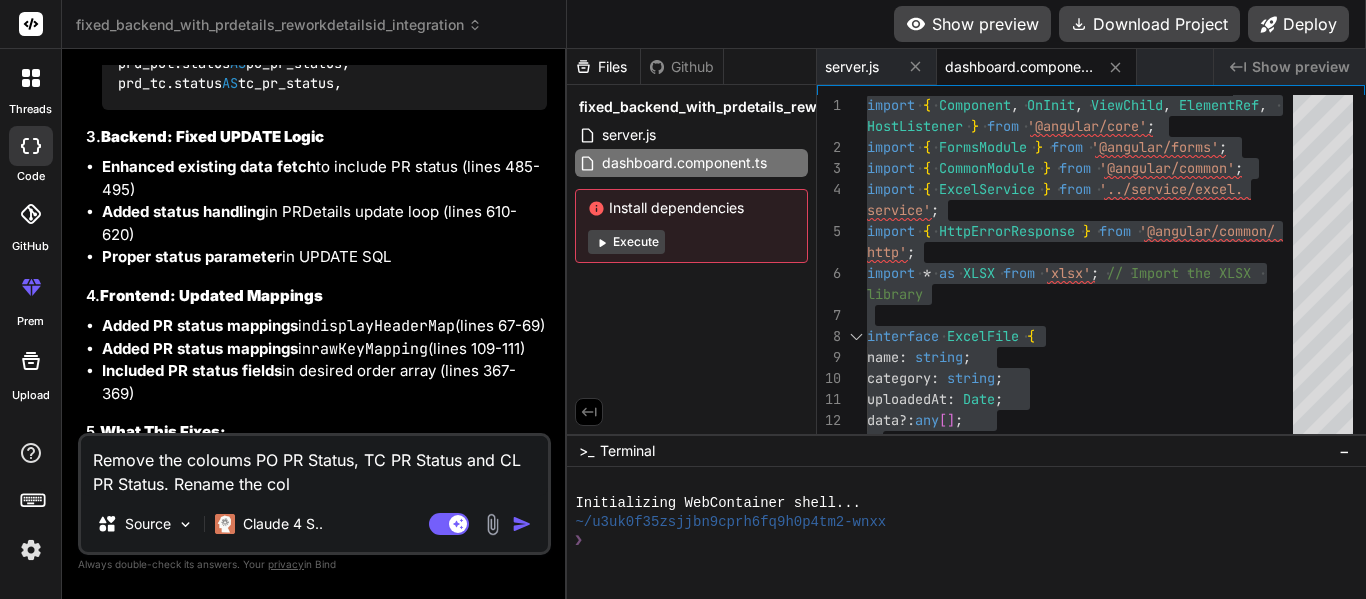 type on "Remove the coloums PO PR Status, TC PR Status and CL PR Status. Rename the colo" 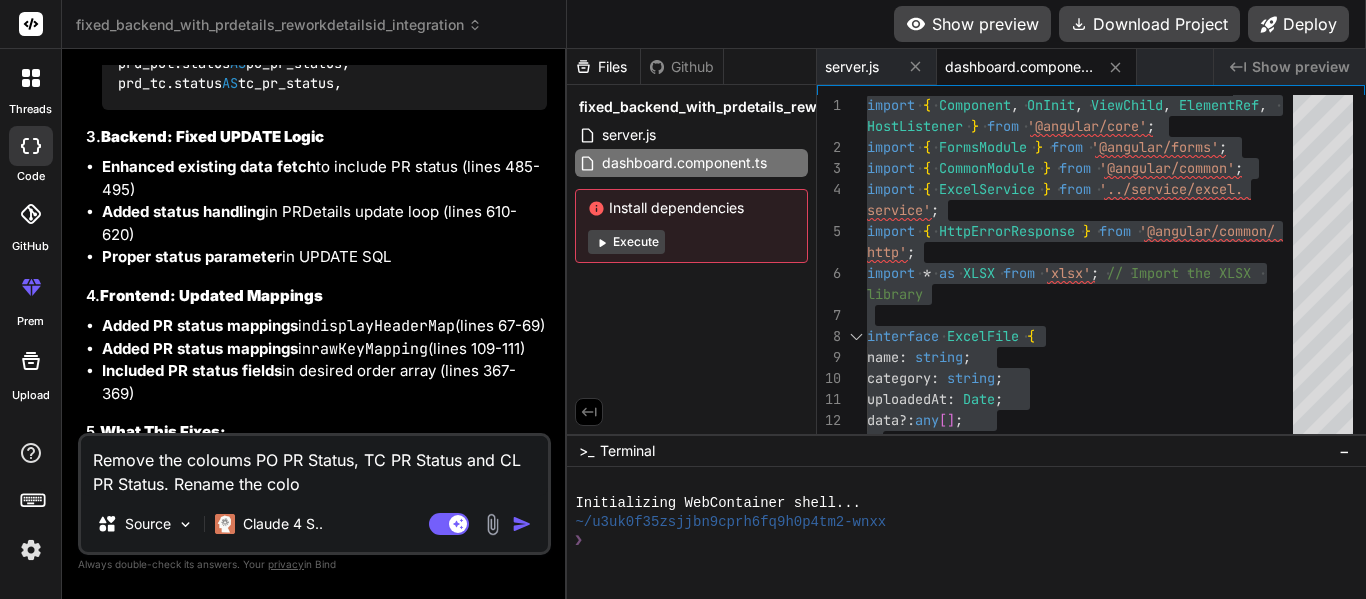 type on "Remove the coloums PO PR Status, TC PR Status and CL PR Status. Rename the colou" 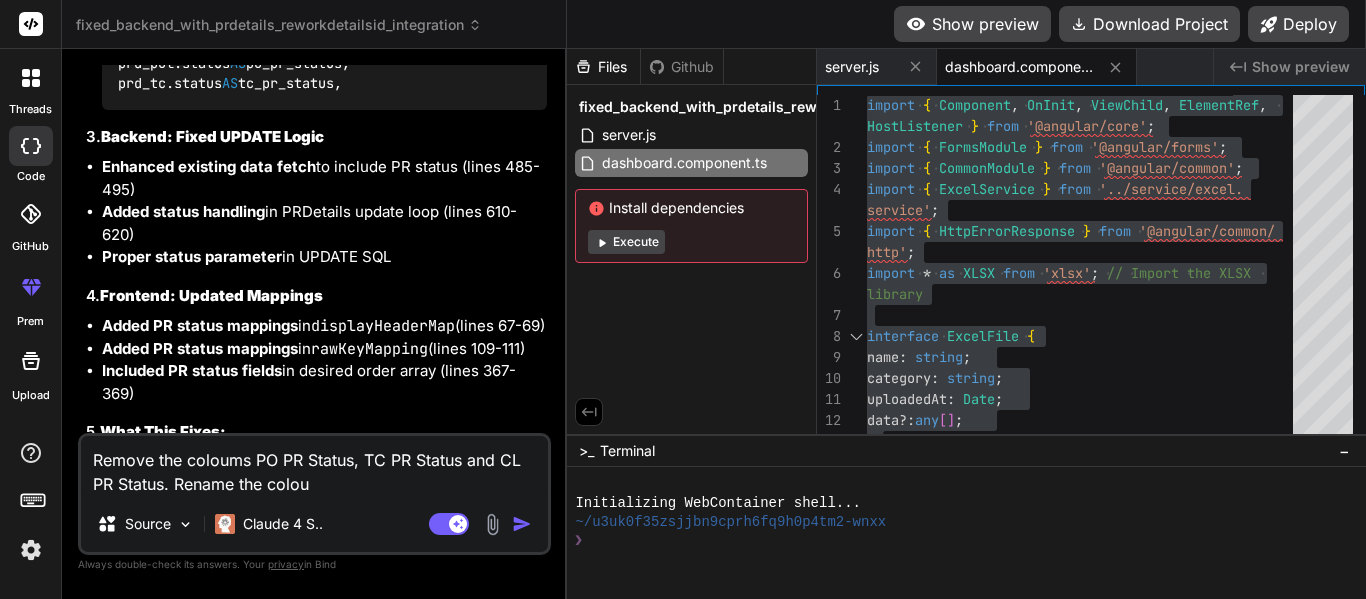 type on "Remove the coloumns PO PR Status, TC PR Status and CL PR Status. Rename the coloum" 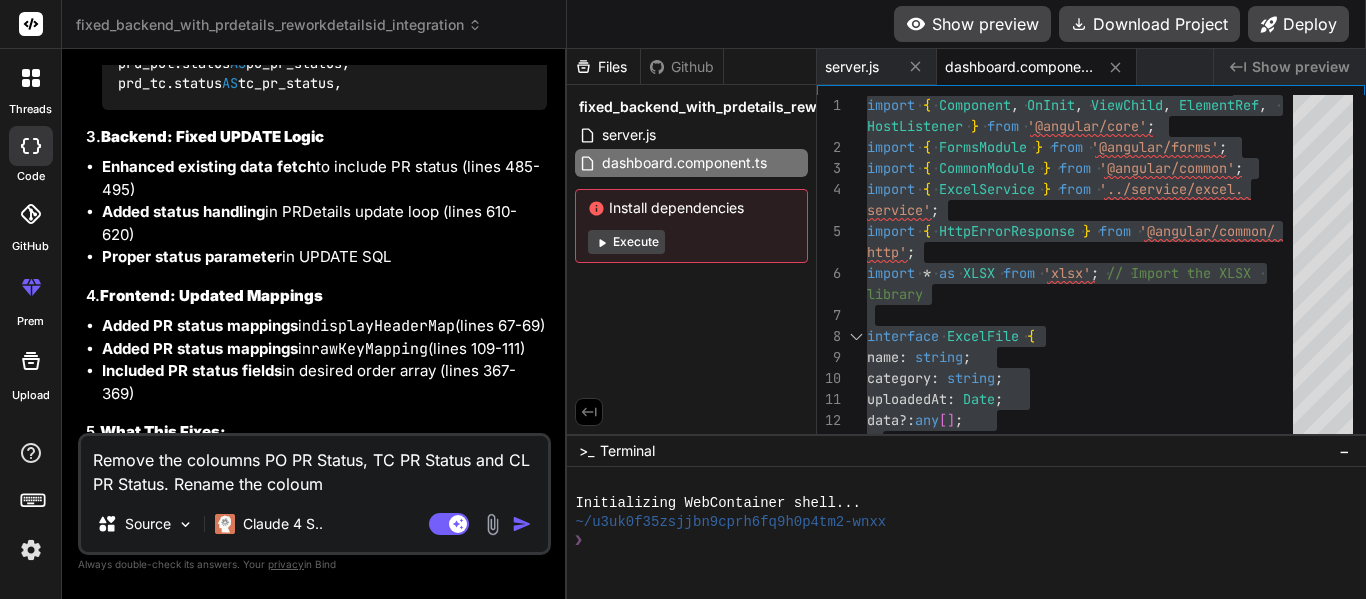 type on "Remove the coloums PO PR Status, TC PR Status and CL PR Status. Rename the coloums" 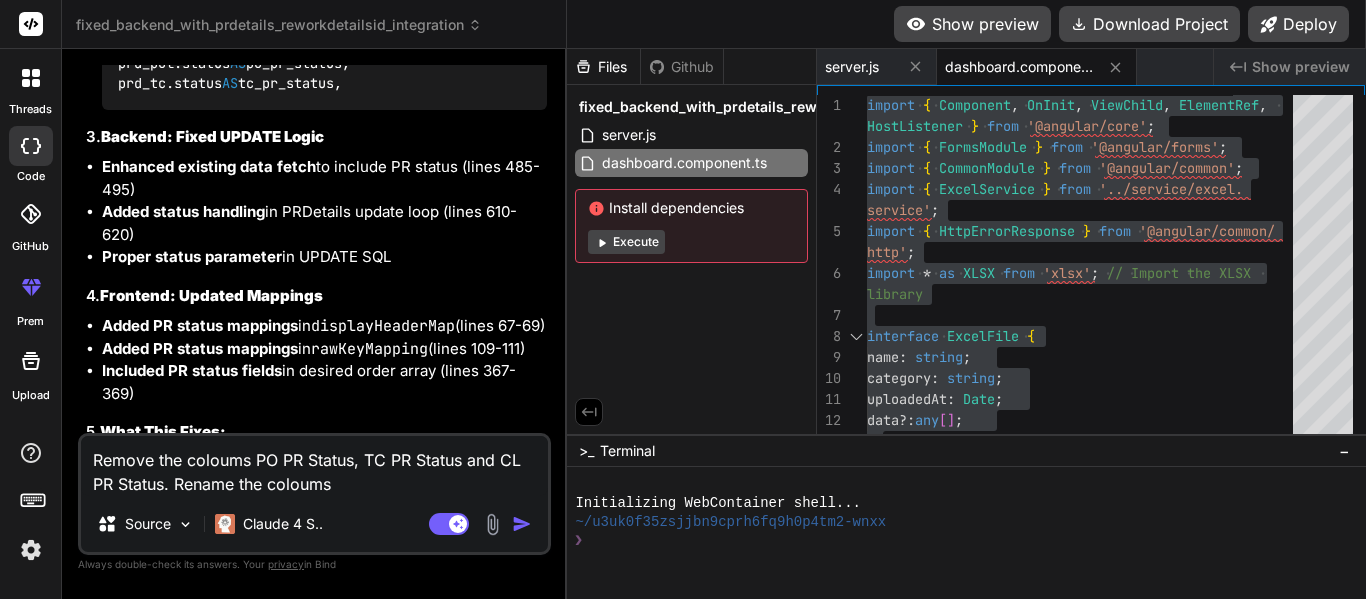 type on "Remove the coloums PO PR Status, TC PR Status and CL PR Status. Rename the coloums" 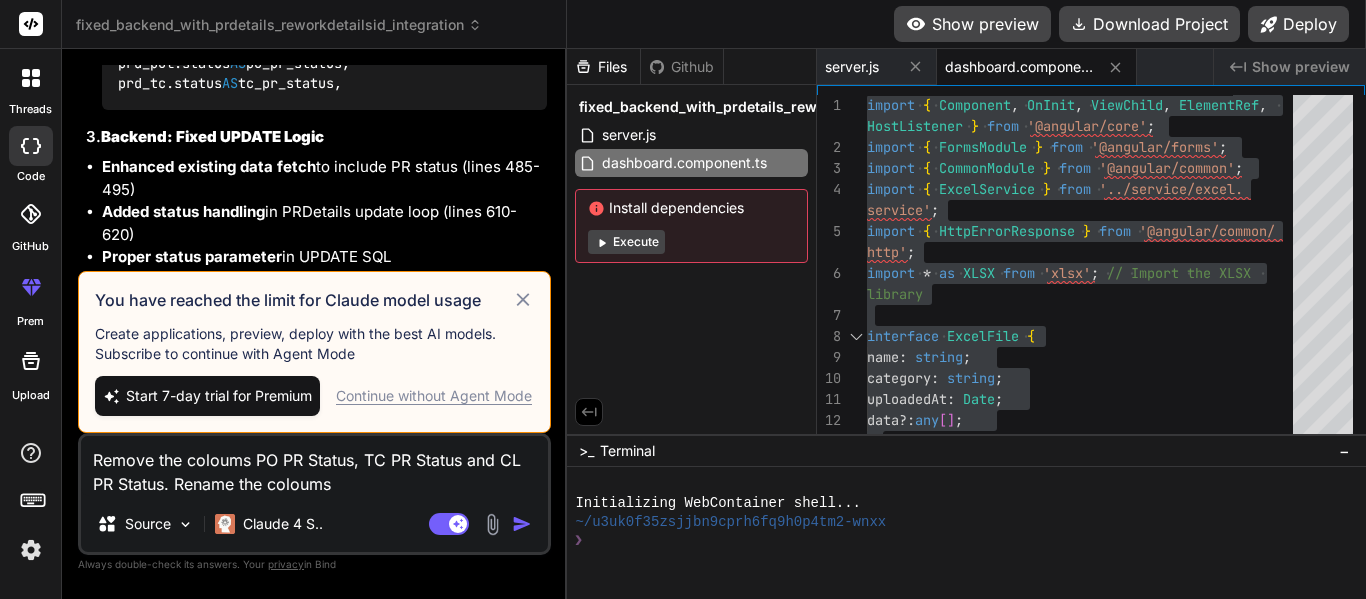 click 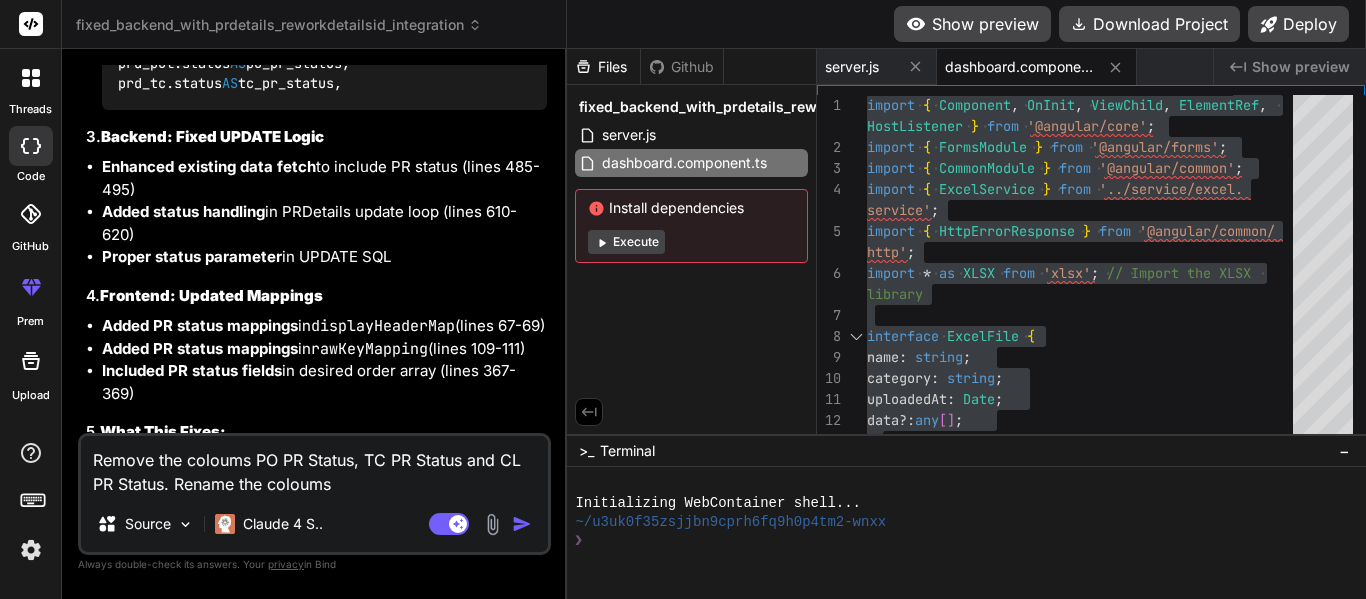 click on "Remove the coloums PO PR Status, TC PR Status and CL PR Status. Rename the coloums" at bounding box center (314, 466) 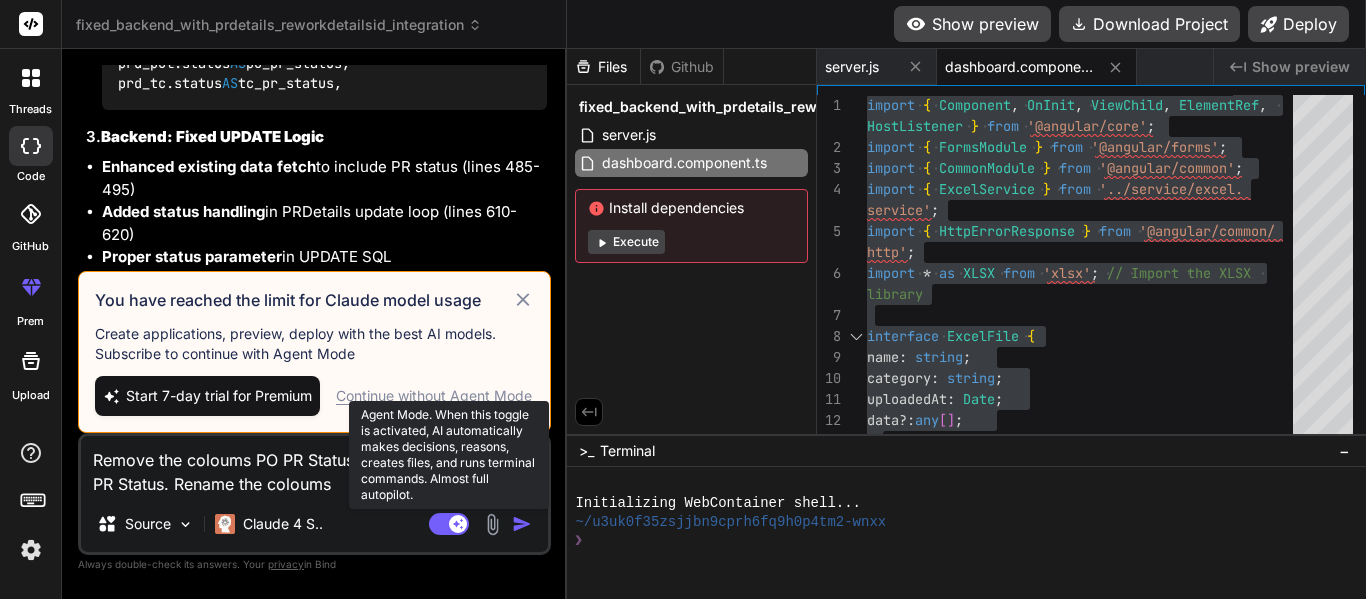 click 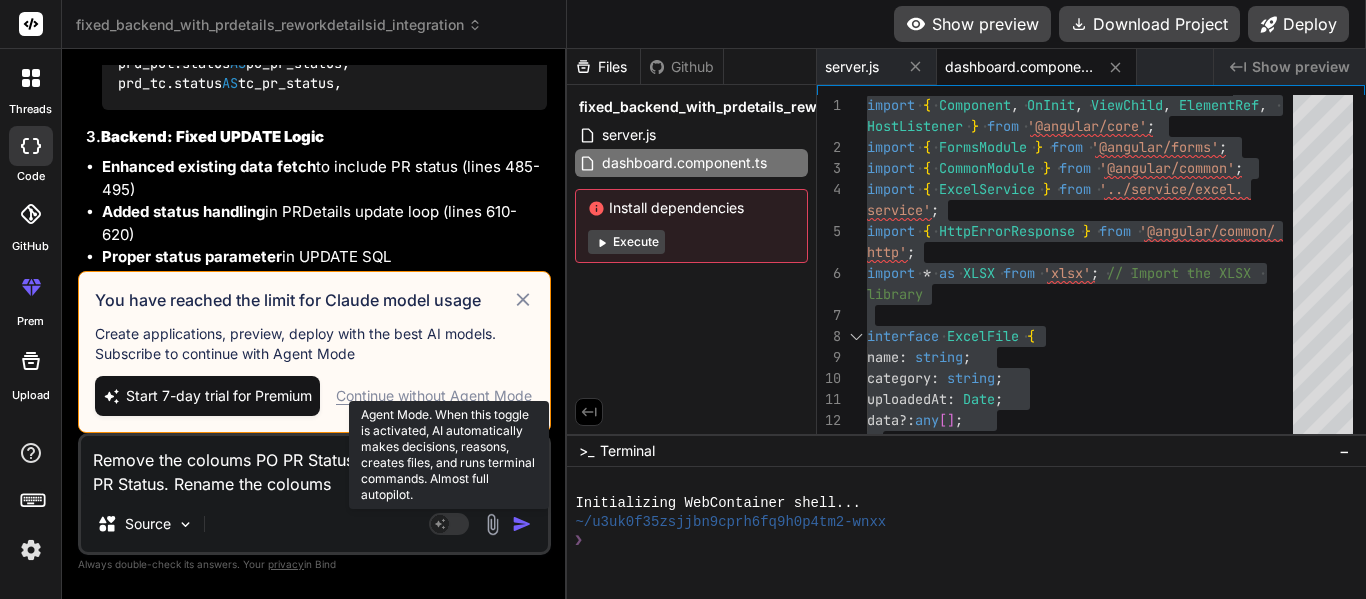type 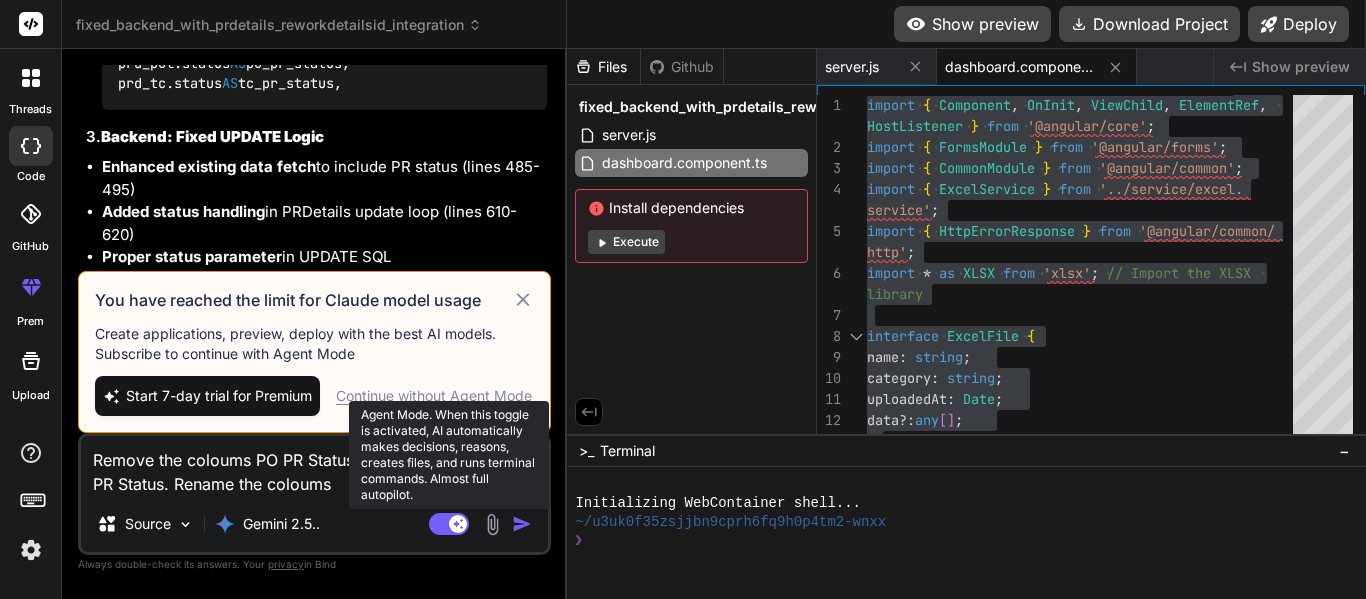 click 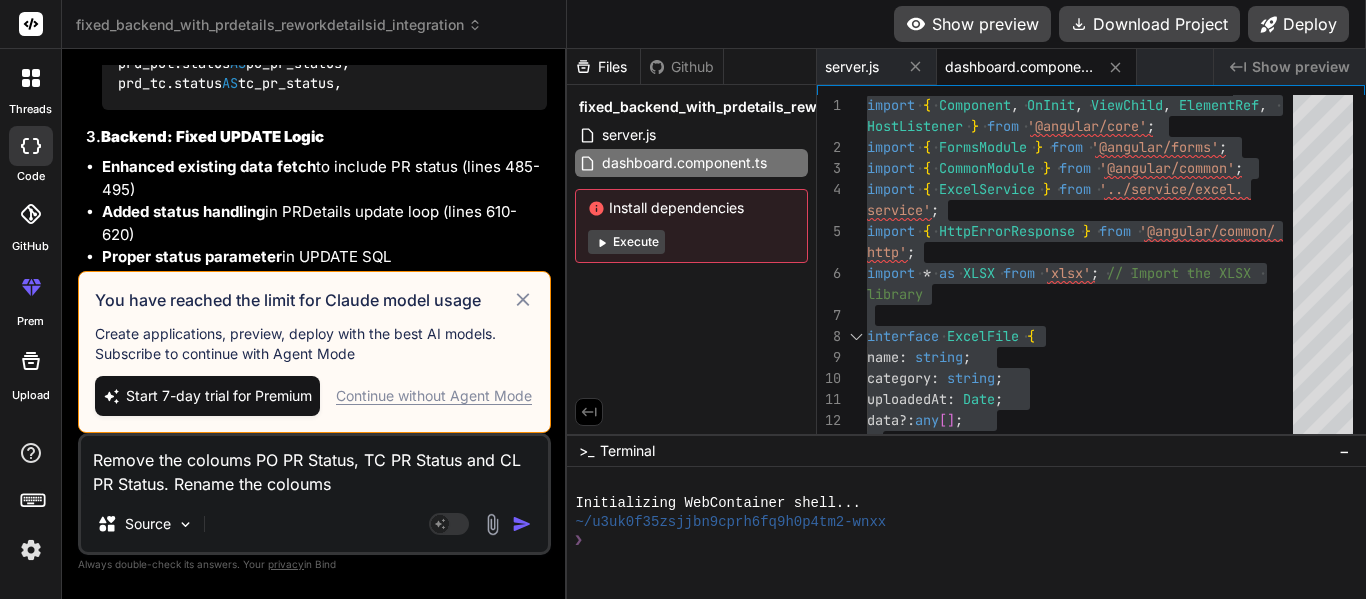 click at bounding box center [522, 524] 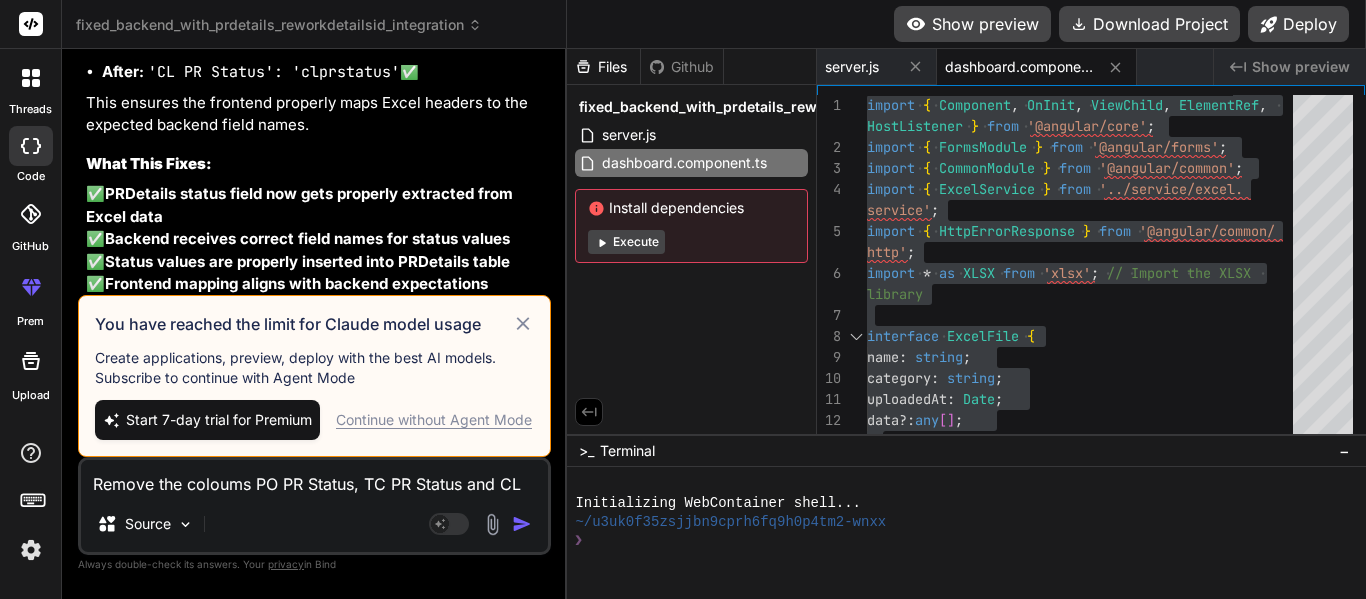 click 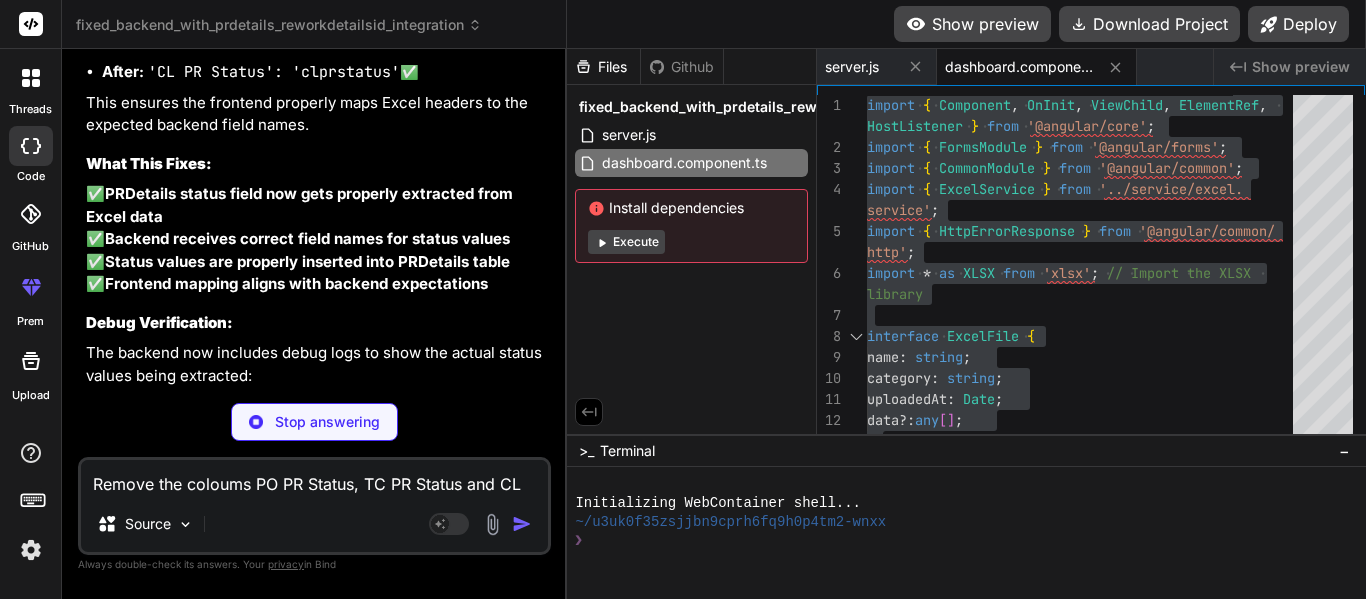 scroll, scrollTop: 32580, scrollLeft: 0, axis: vertical 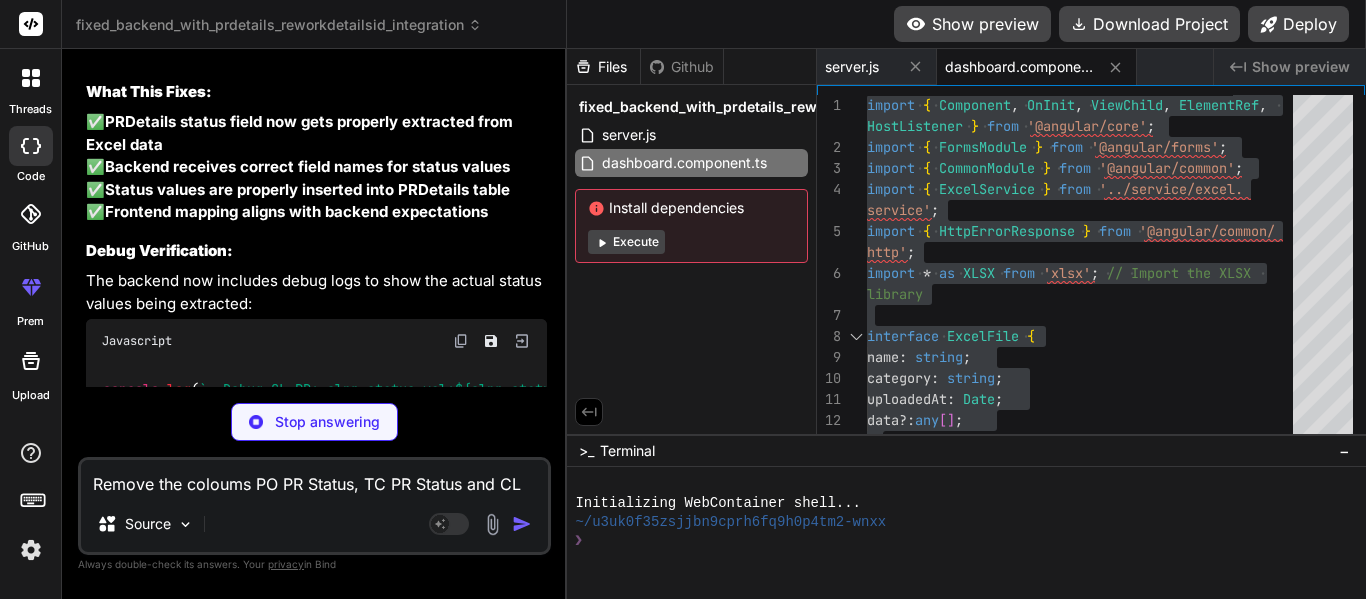 type on "x" 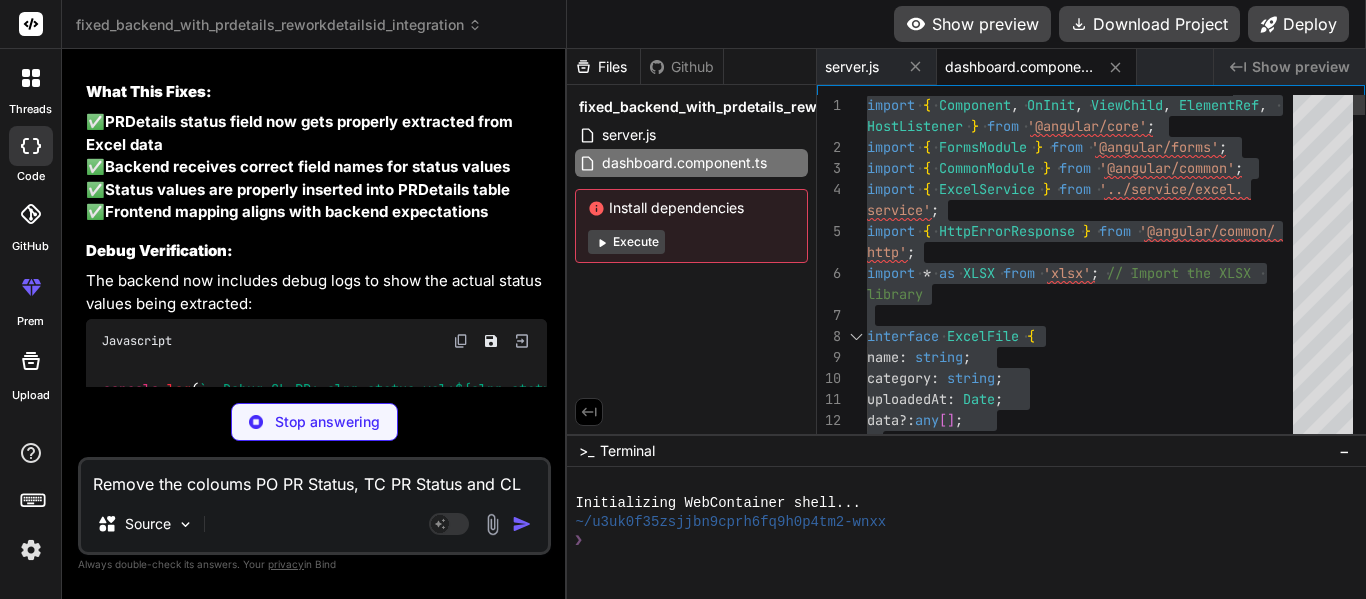 type on "x" 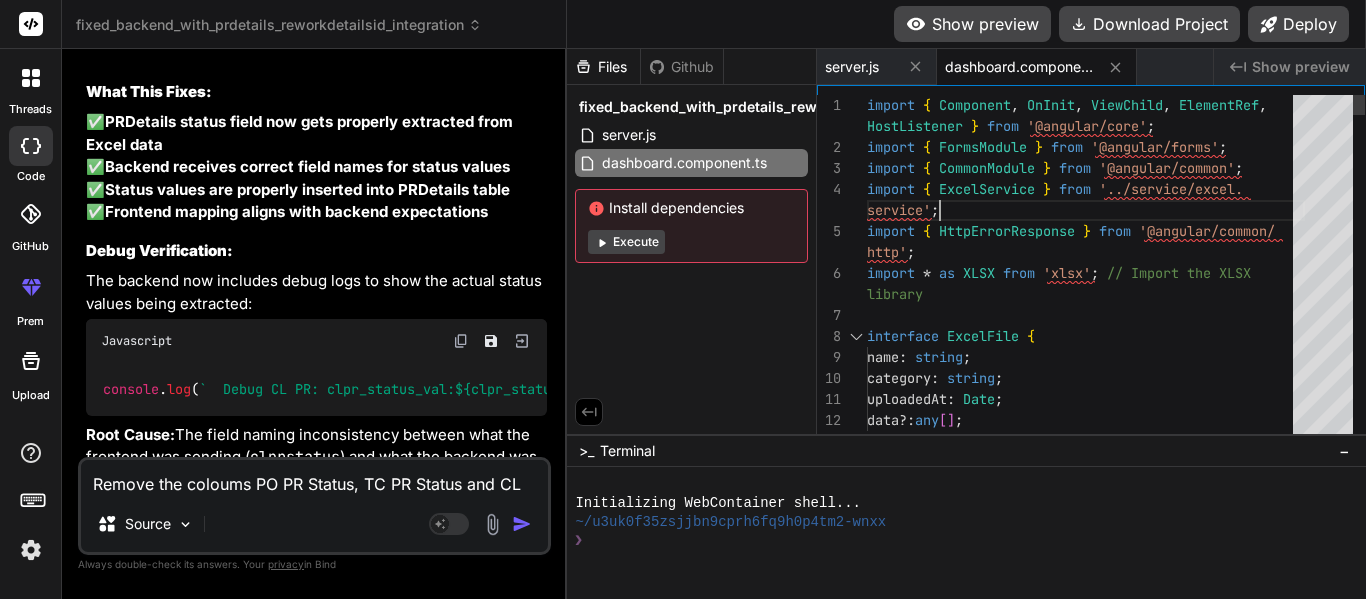 scroll, scrollTop: 0, scrollLeft: 0, axis: both 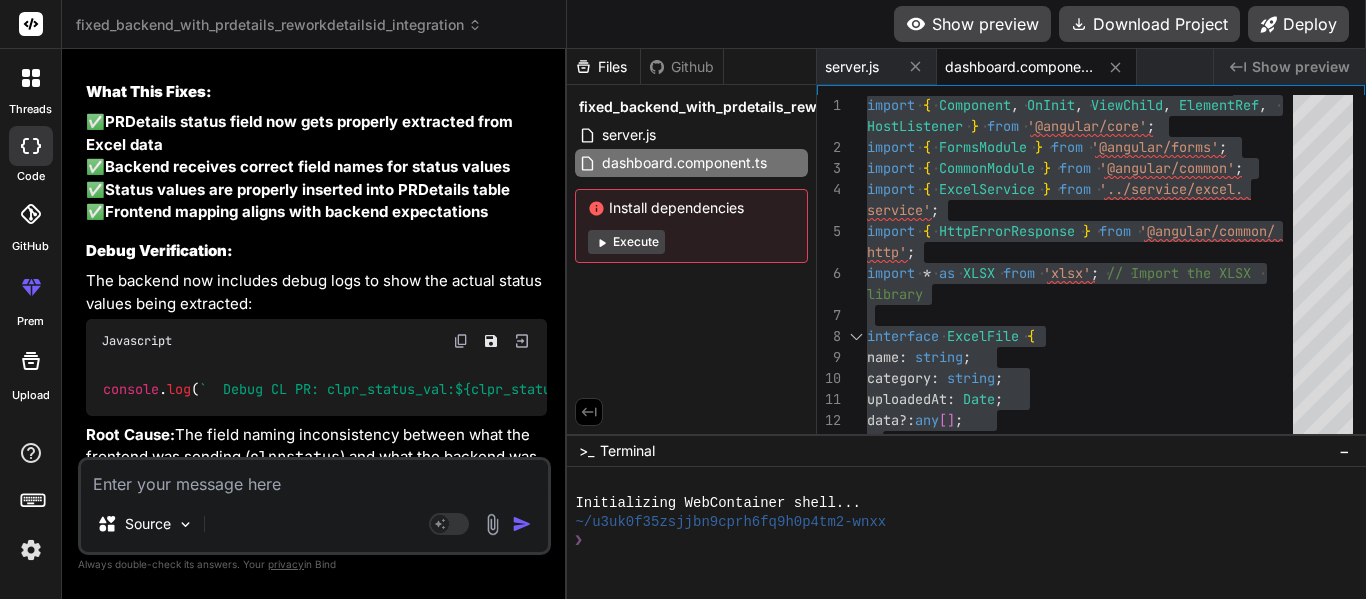 click at bounding box center (314, 478) 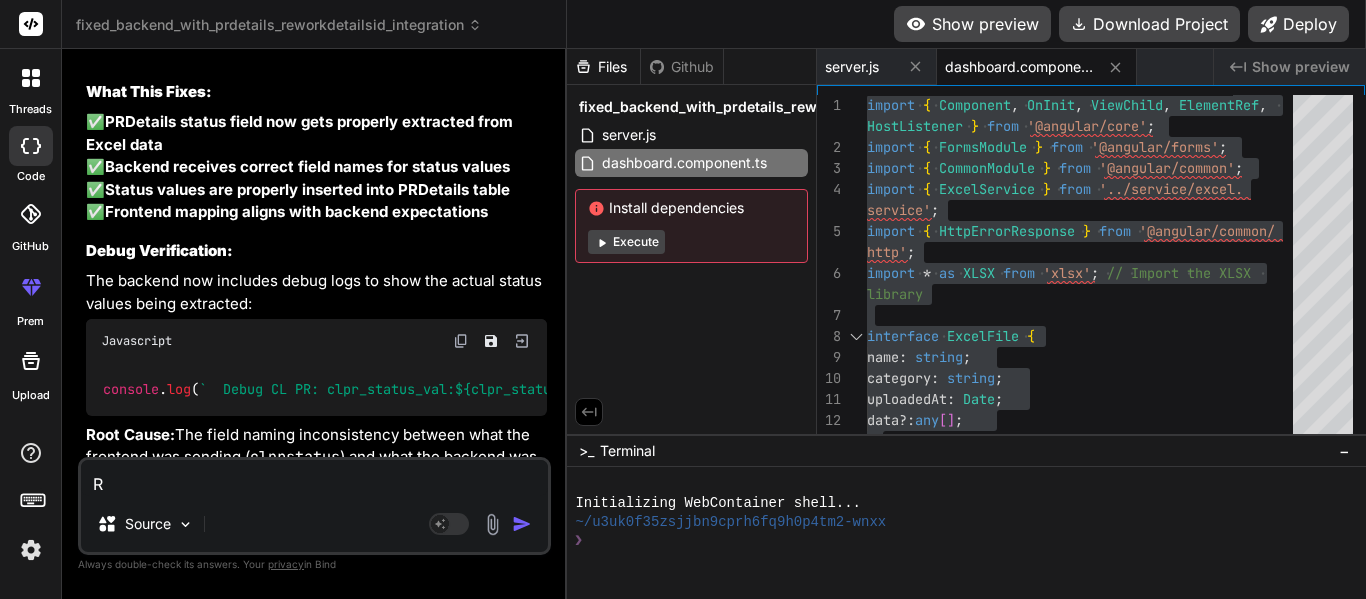 type on "Re" 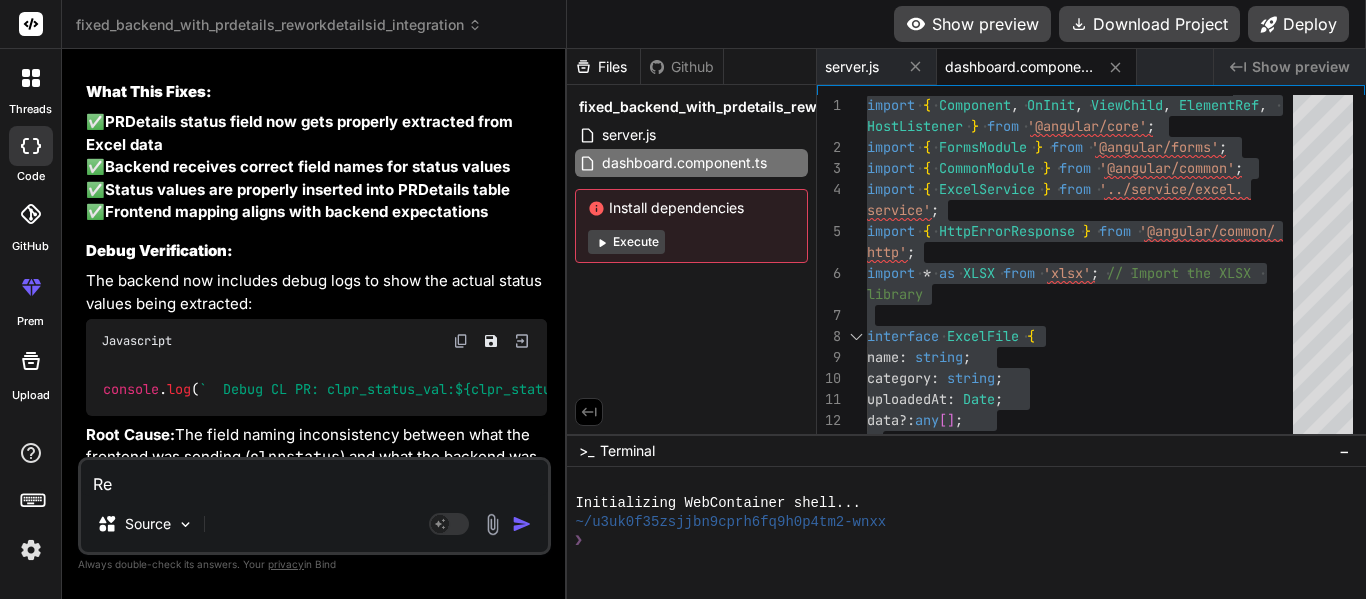 type on "Rem" 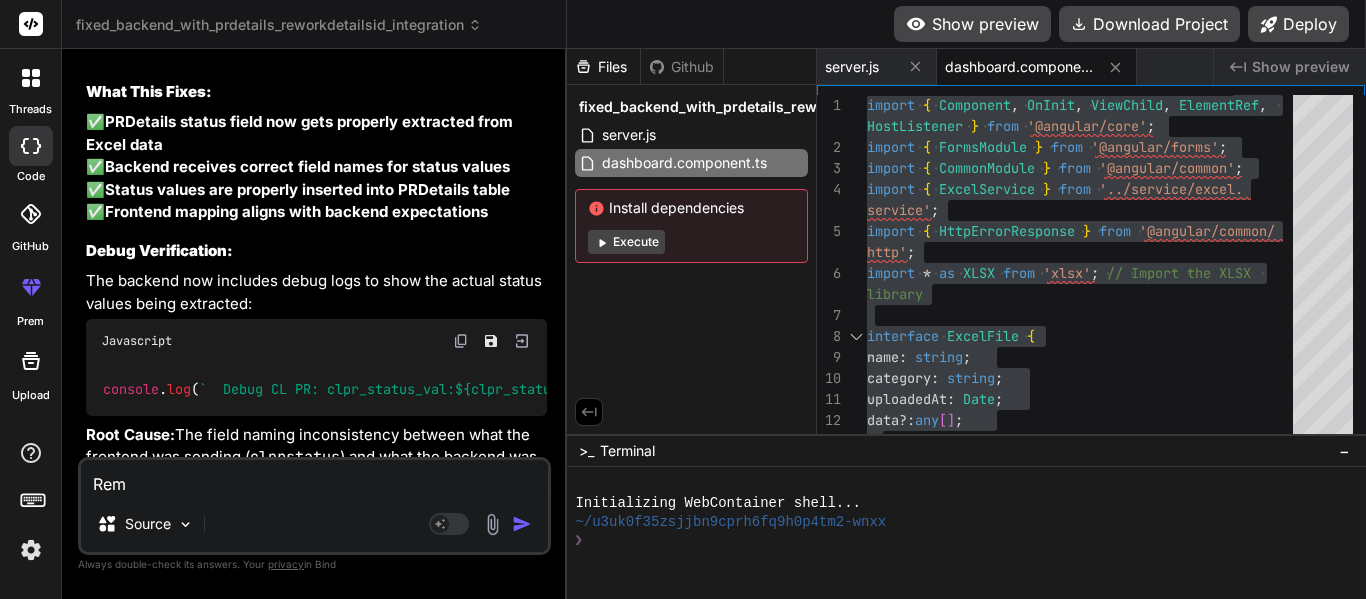type on "Remo" 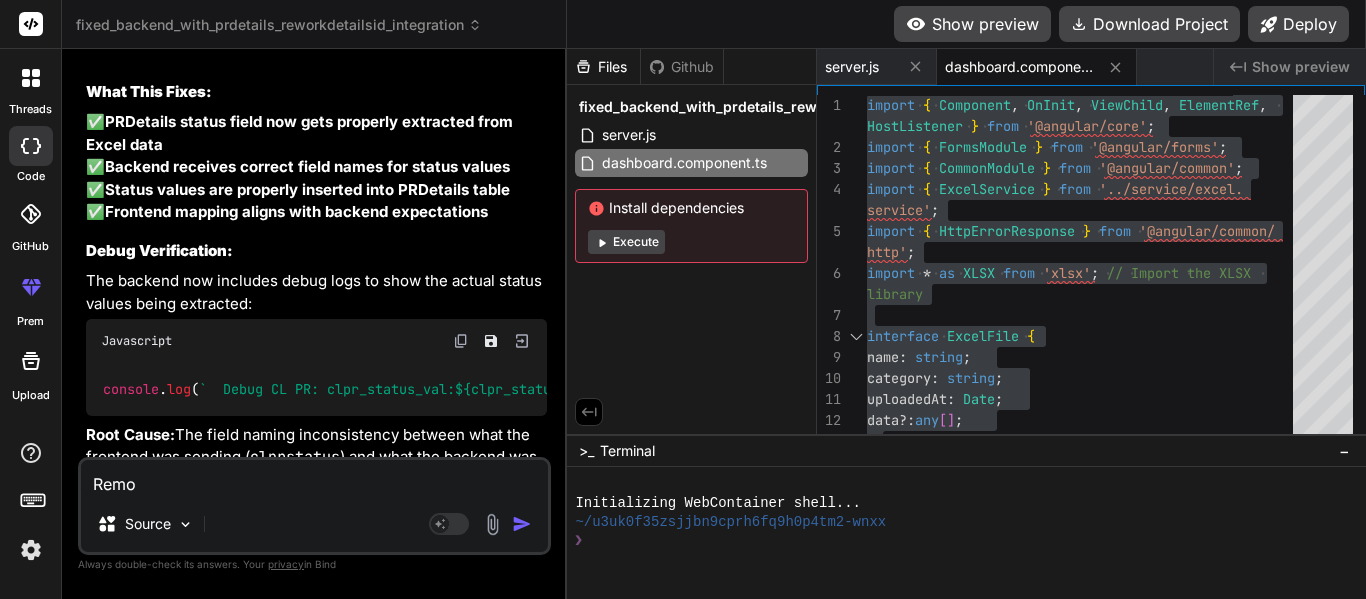 type on "Remov" 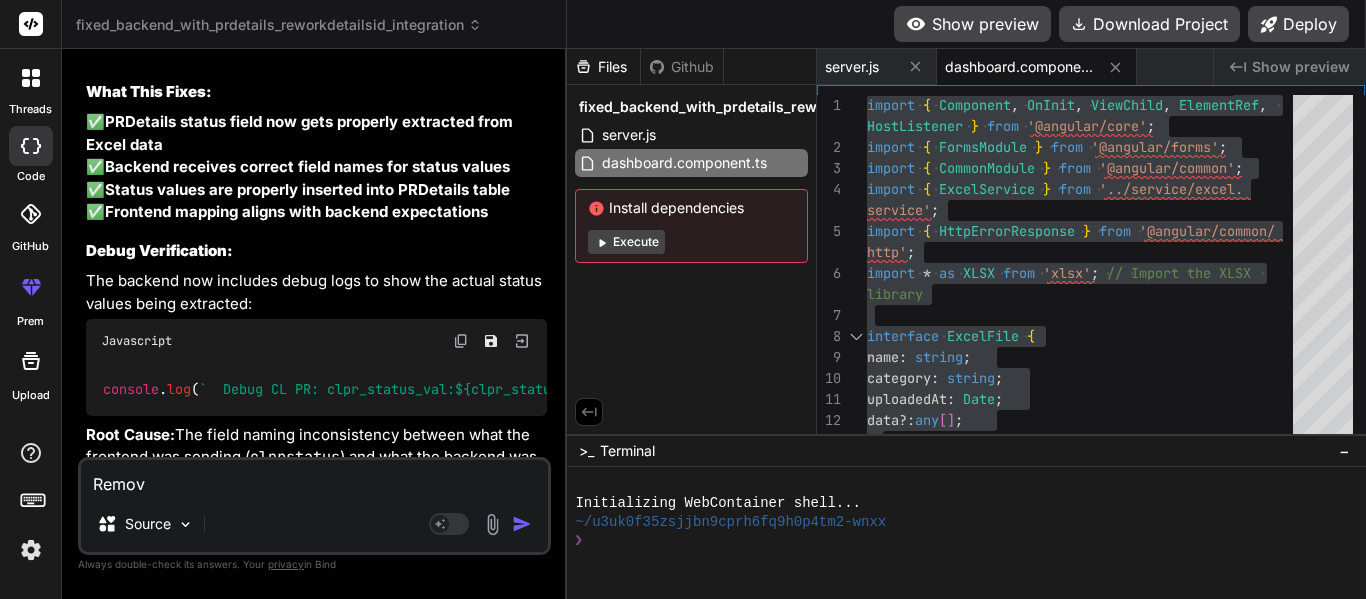 type on "Remove" 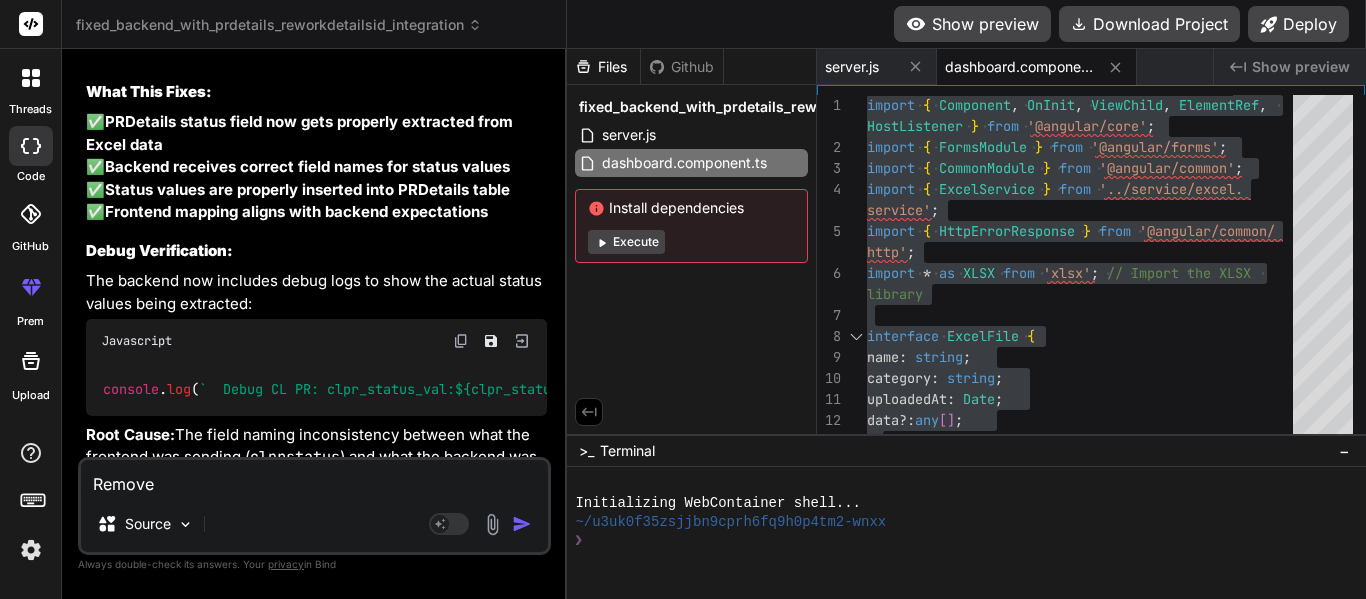 type on "Remove" 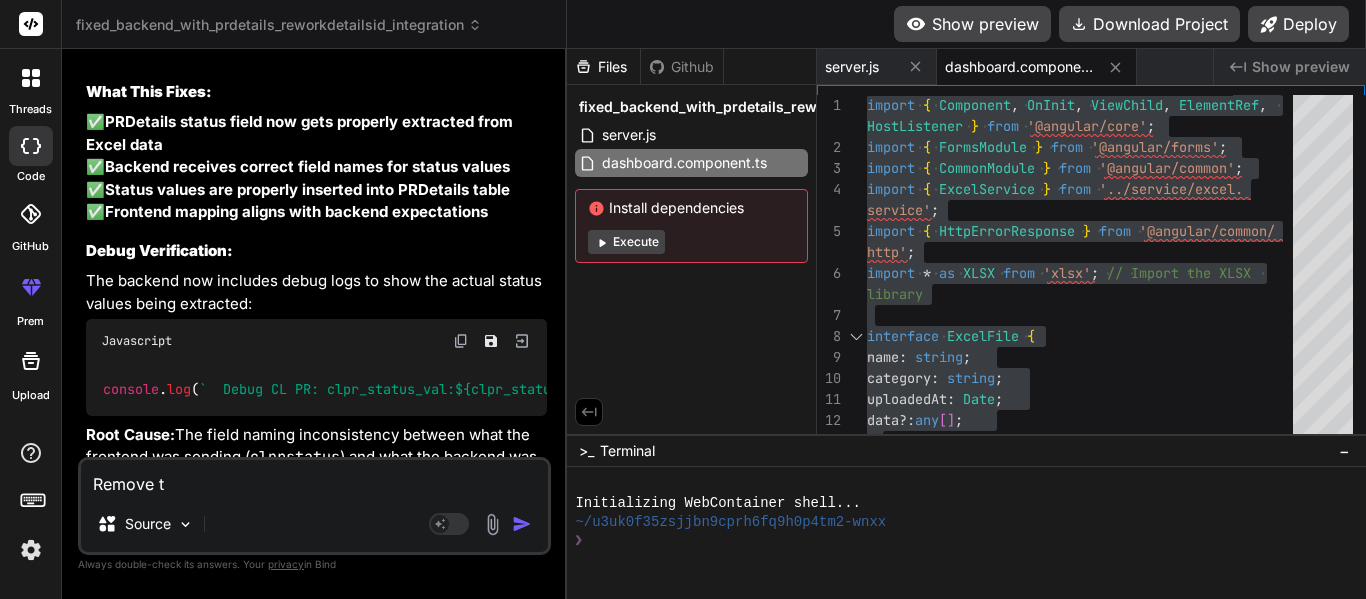 type on "Remove th" 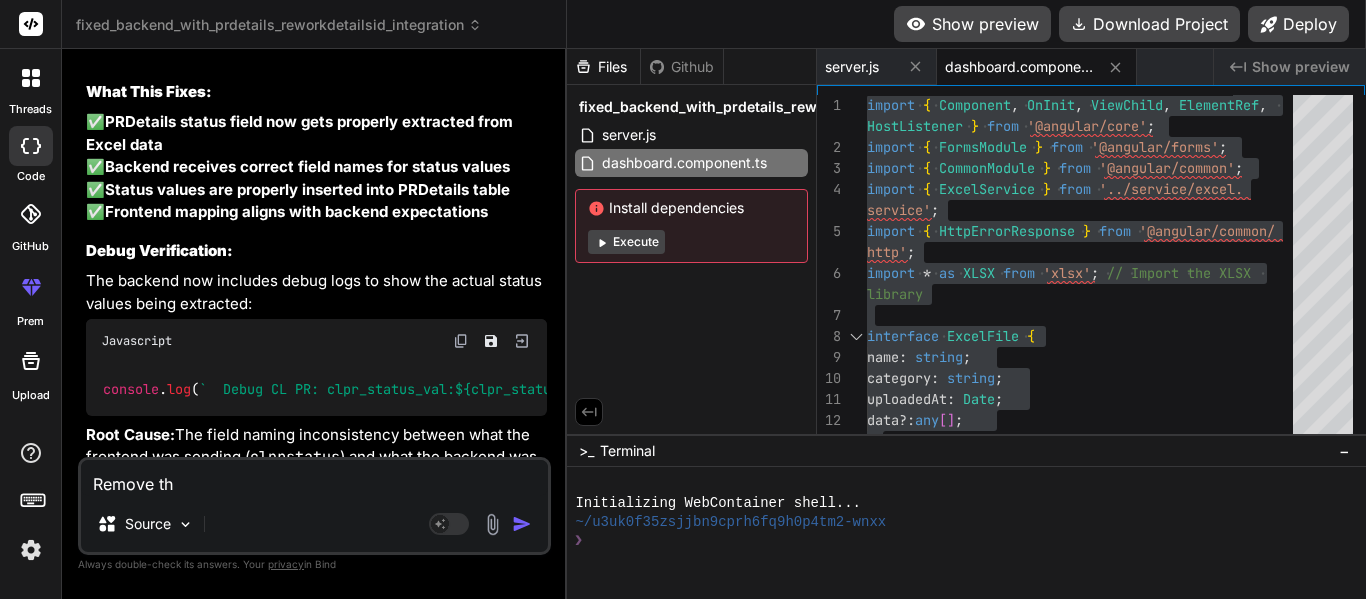 type on "Remove the" 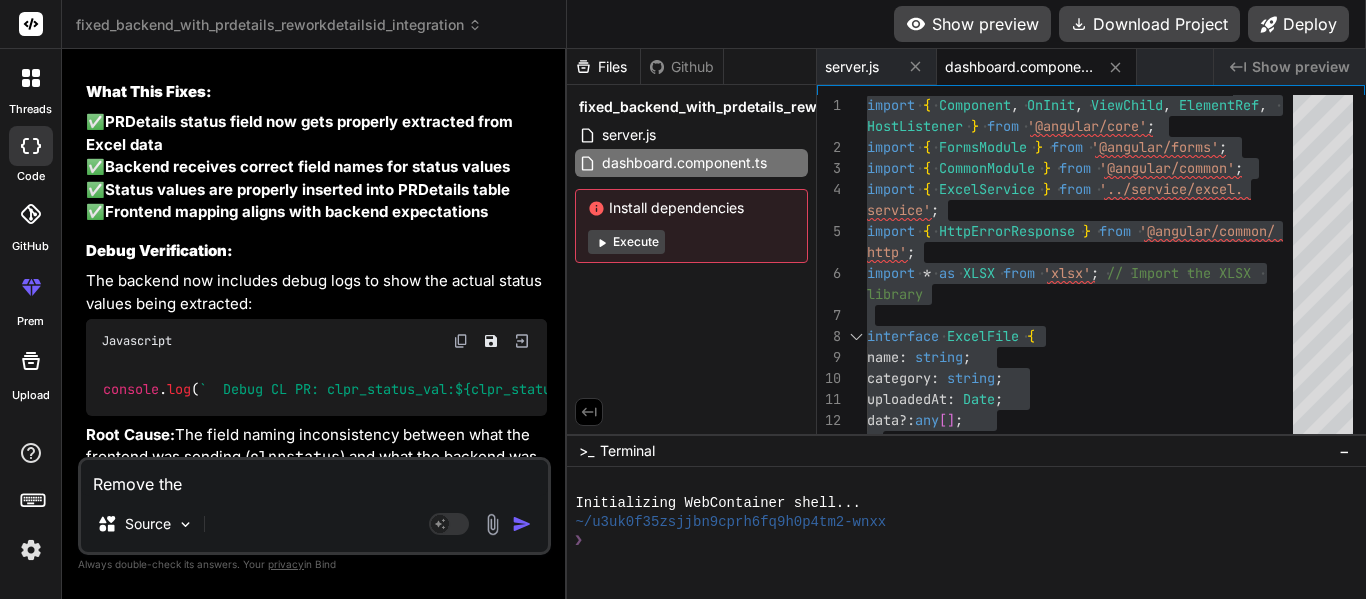 type on "Remove the" 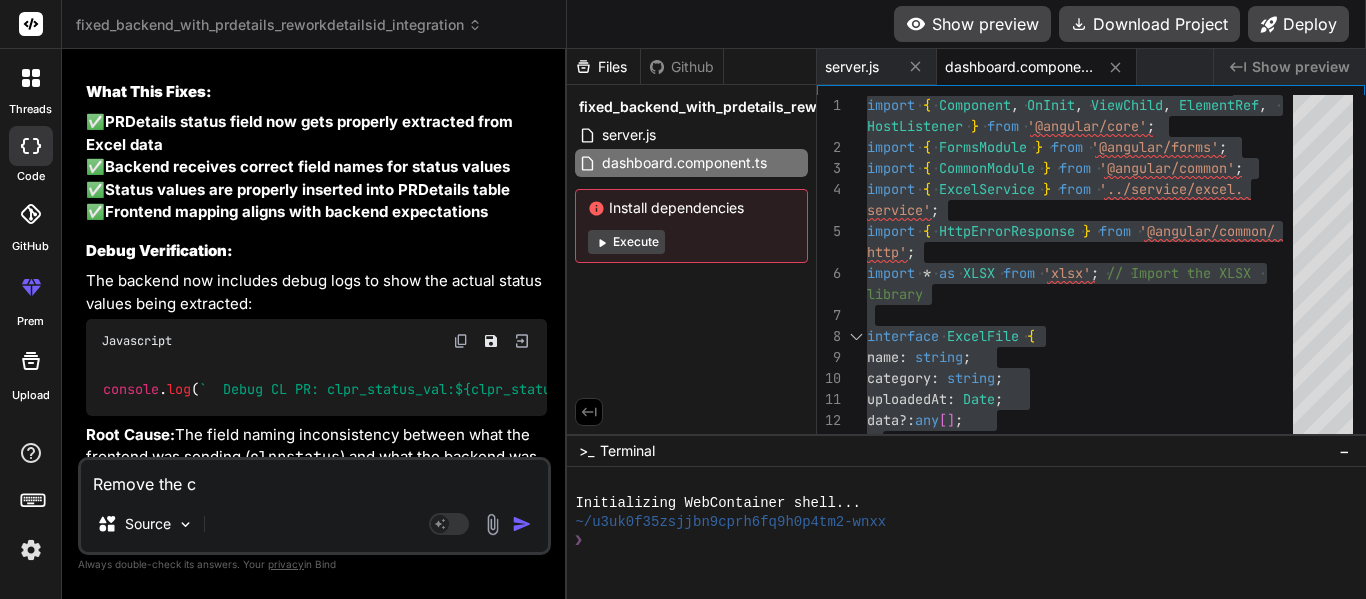 type on "Remove the co" 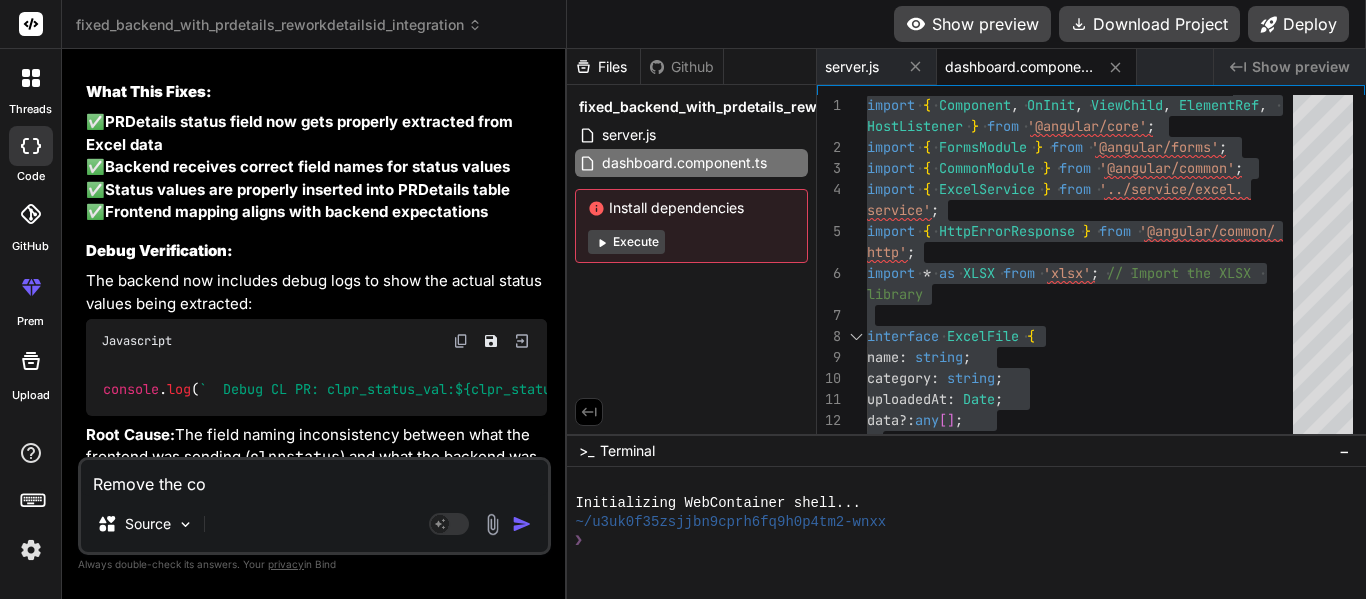 type 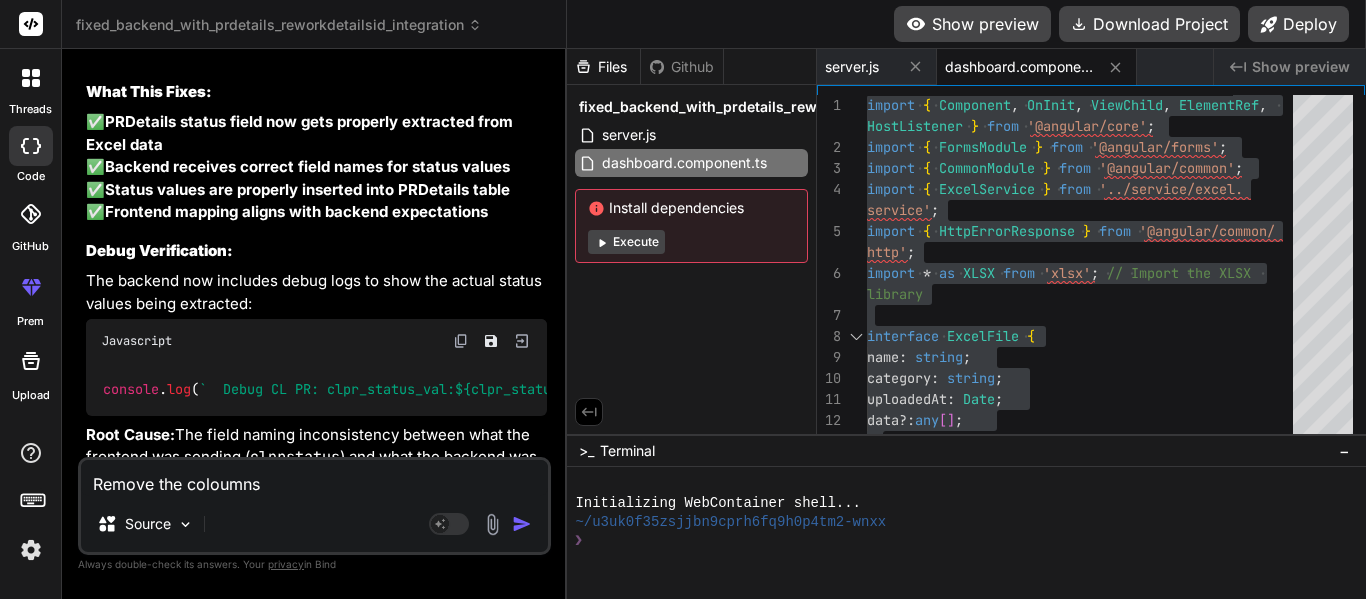 paste on "TC PR Rework Status" 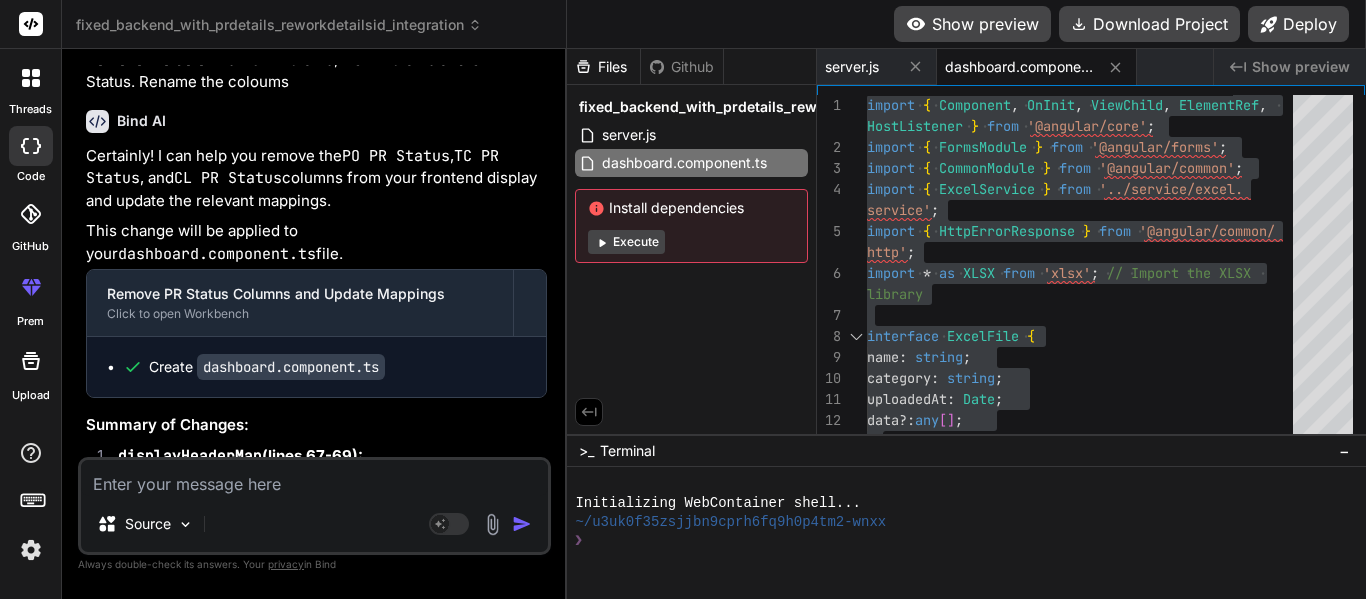 scroll, scrollTop: 33181, scrollLeft: 0, axis: vertical 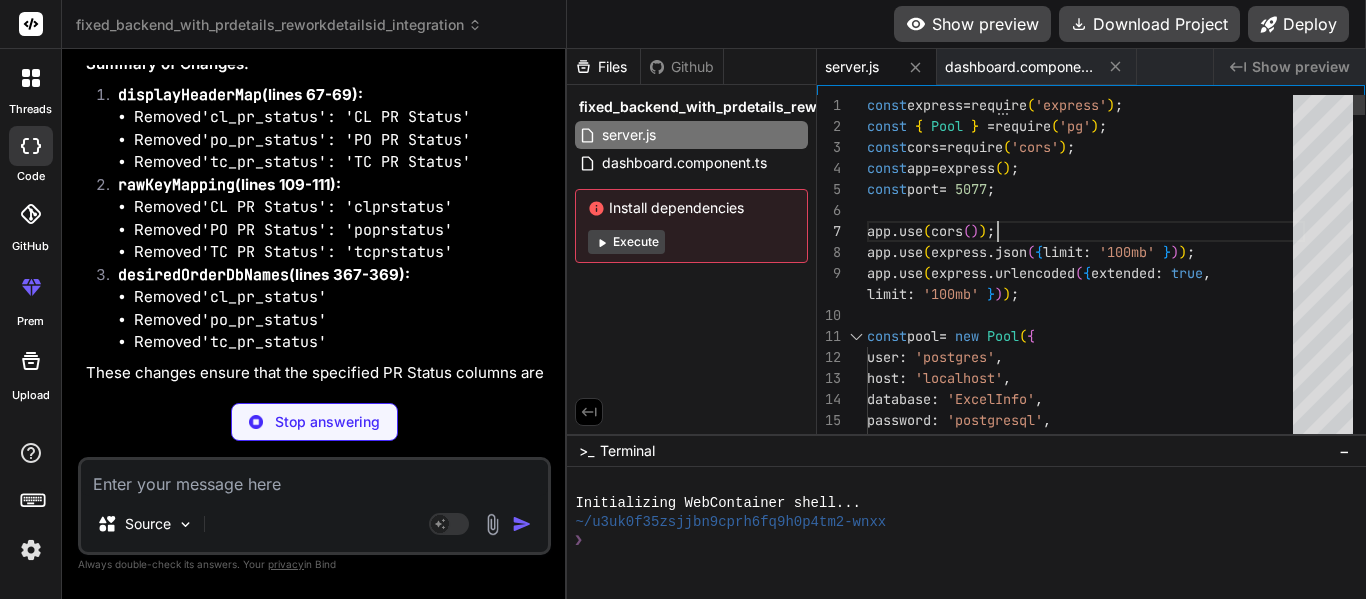 click on "const express = require('express'); const { Pool } = require('pg'); const cors = require('cors'); const app = express(); const port = 5077; app.use(cors()); app.use(express.json({ limit: '100mb' })); app.use(express.urlencoded({ extended: true, limit: '100mb' })); const pool = new Pool({ user: 'postgres', host: 'localhost', database: 'ExcelInfo', password: 'postgresql', port: 5432," at bounding box center (1086, 15162) 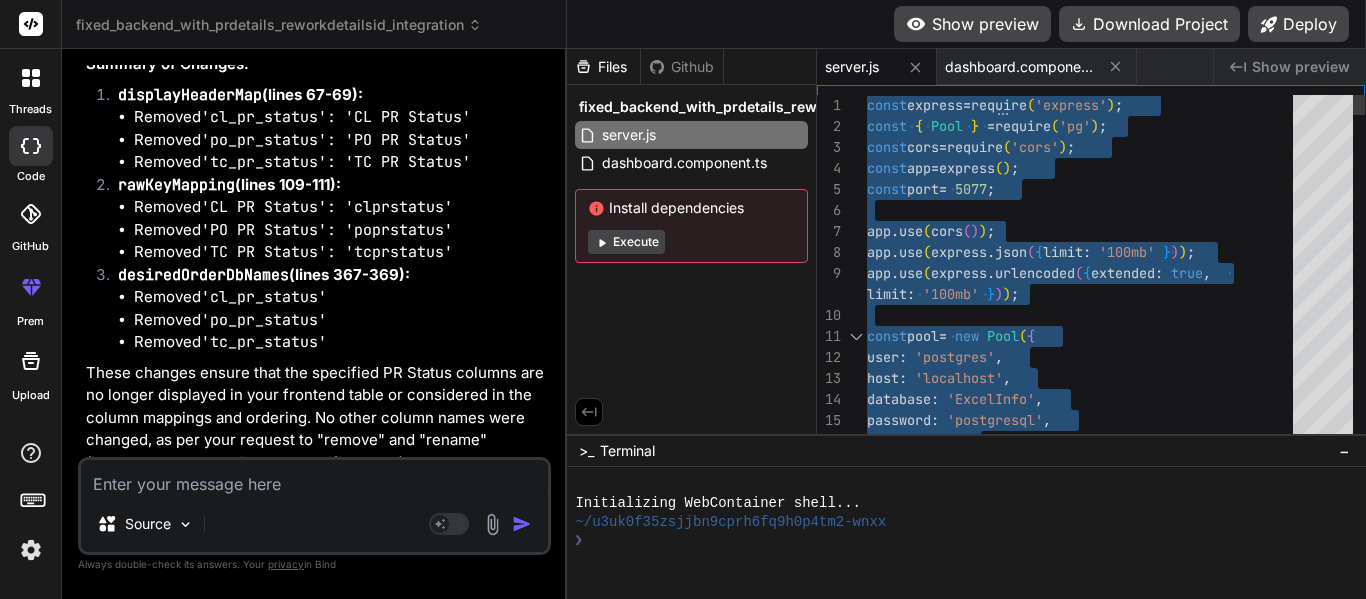 click on "const express = require('express'); const { Pool } = require('pg'); const cors = require('cors'); const app = express(); const port = 5077; app.use(cors()); app.use(express.json({ limit: '100mb' })); app.use(express.urlencoded({ extended: true, limit: '100mb' })); const pool = new Pool({ user: 'postgres', host: 'localhost', database: 'ExcelInfo', password: 'postgresql', port: 5432," at bounding box center [1086, 15162] 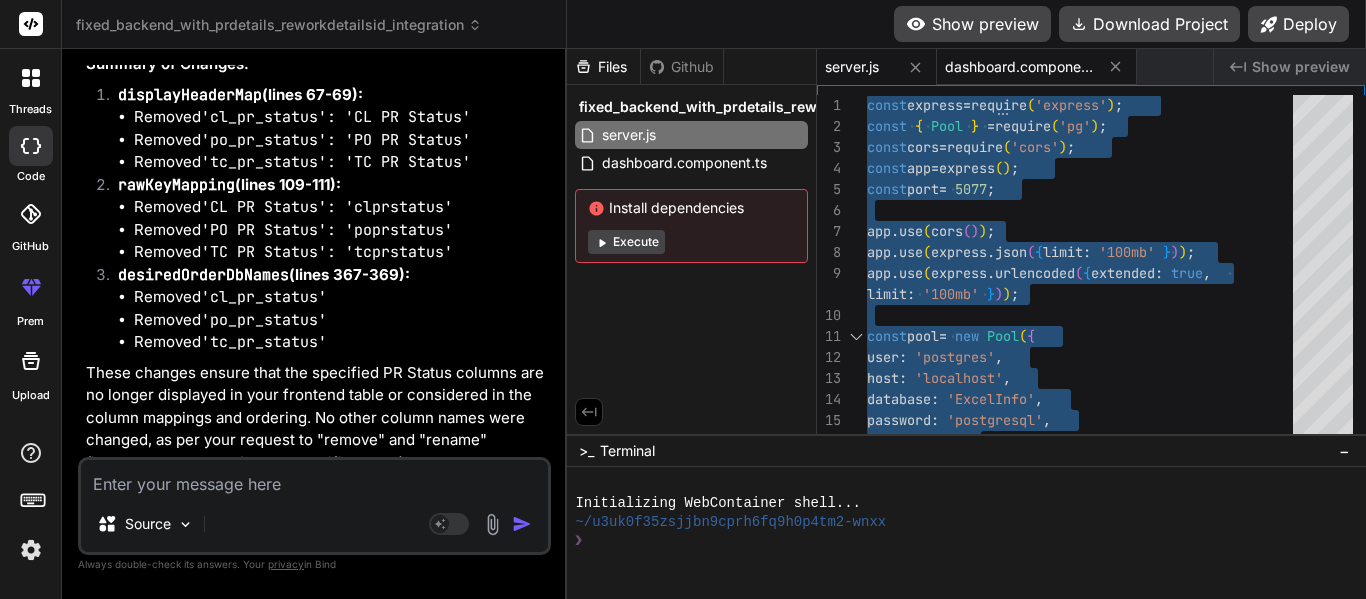 click on "dashboard.component.ts" at bounding box center [1020, 67] 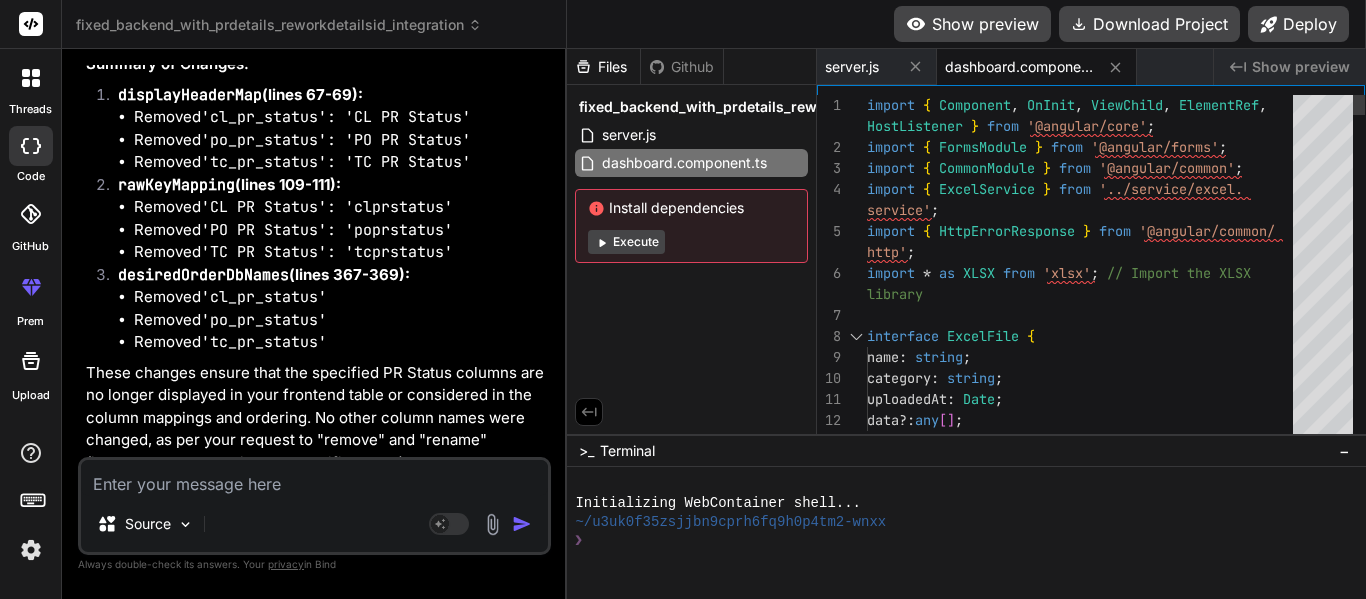 scroll, scrollTop: 0, scrollLeft: 0, axis: both 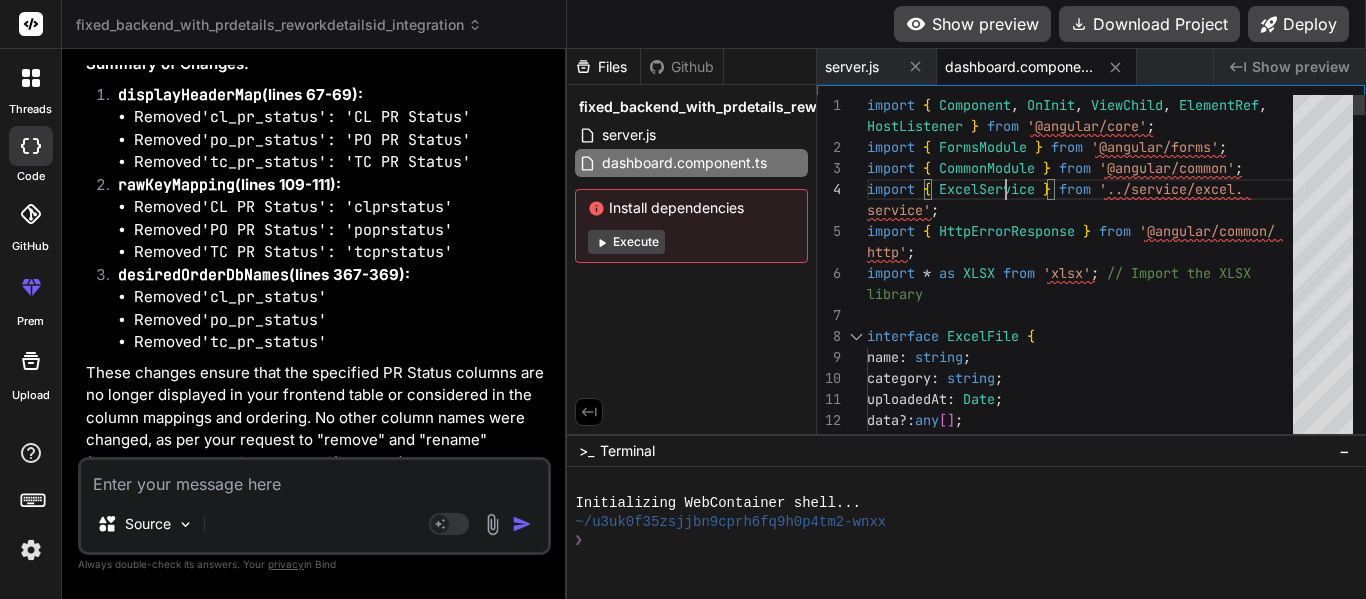 click on "import { Component, OnInit, ViewChild, ElementRef, HostListener } from '@angular/core';
import { FormsModule } from '@angular/forms';
import { CommonModule } from '@angular/common';
import { ExcelService } from '../service/excel.service';
import { HttpErrorResponse } from '@angular/common/http';
import * as XLSX from 'xlsx'; // Import the XLSX library" at bounding box center (1086, 14753) 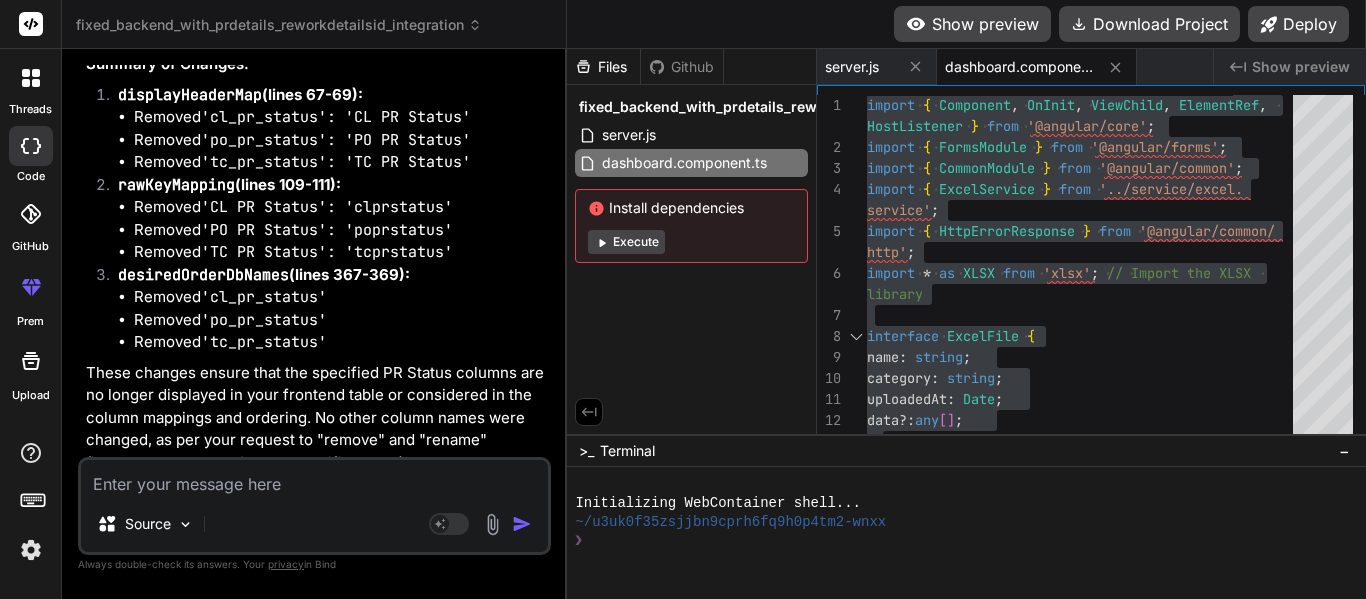 click at bounding box center [314, 478] 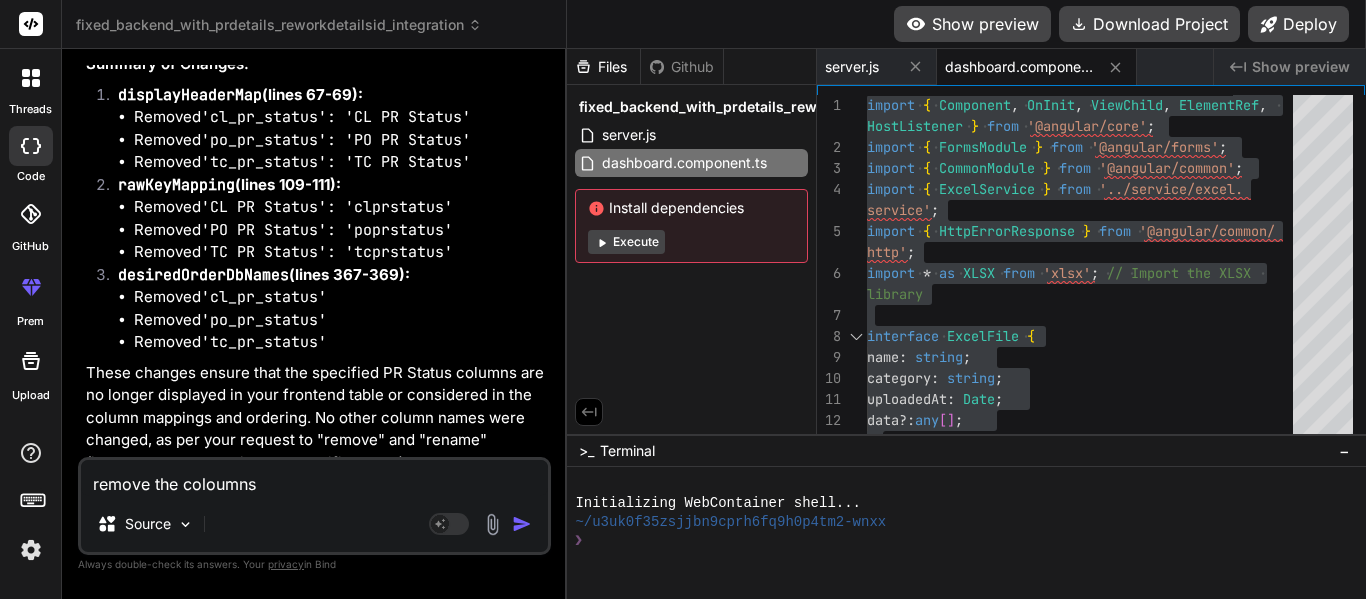 paste on "CL PR Status
▲" 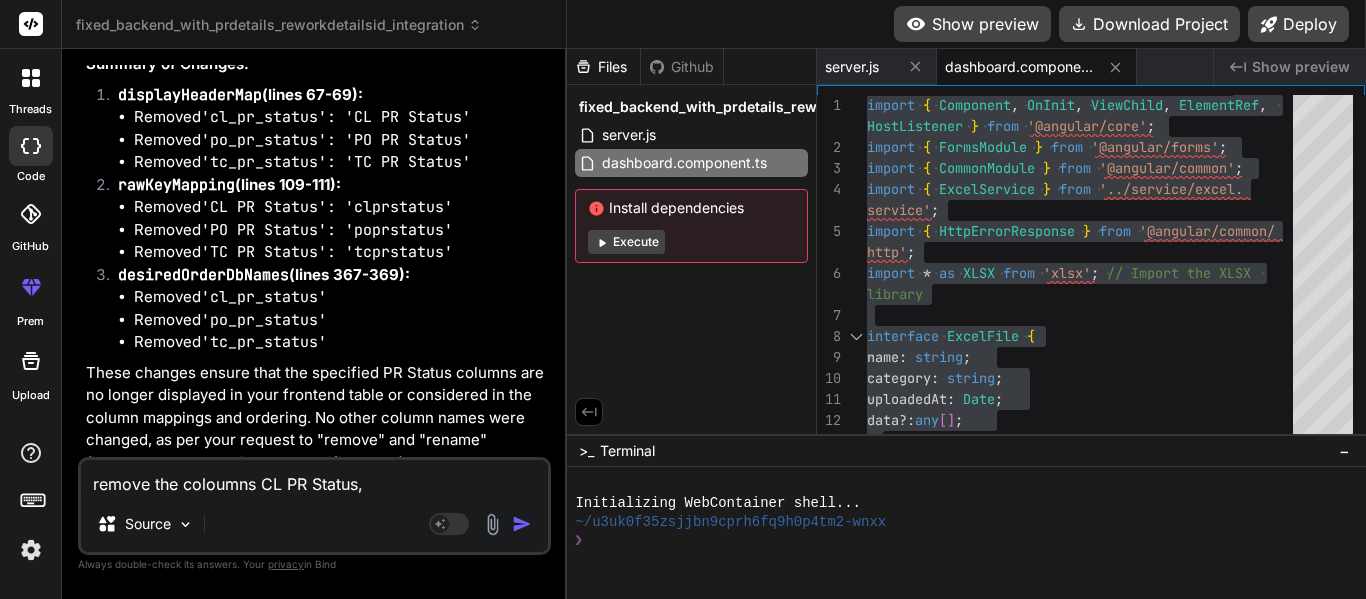 paste on "CL PR Status
▲" 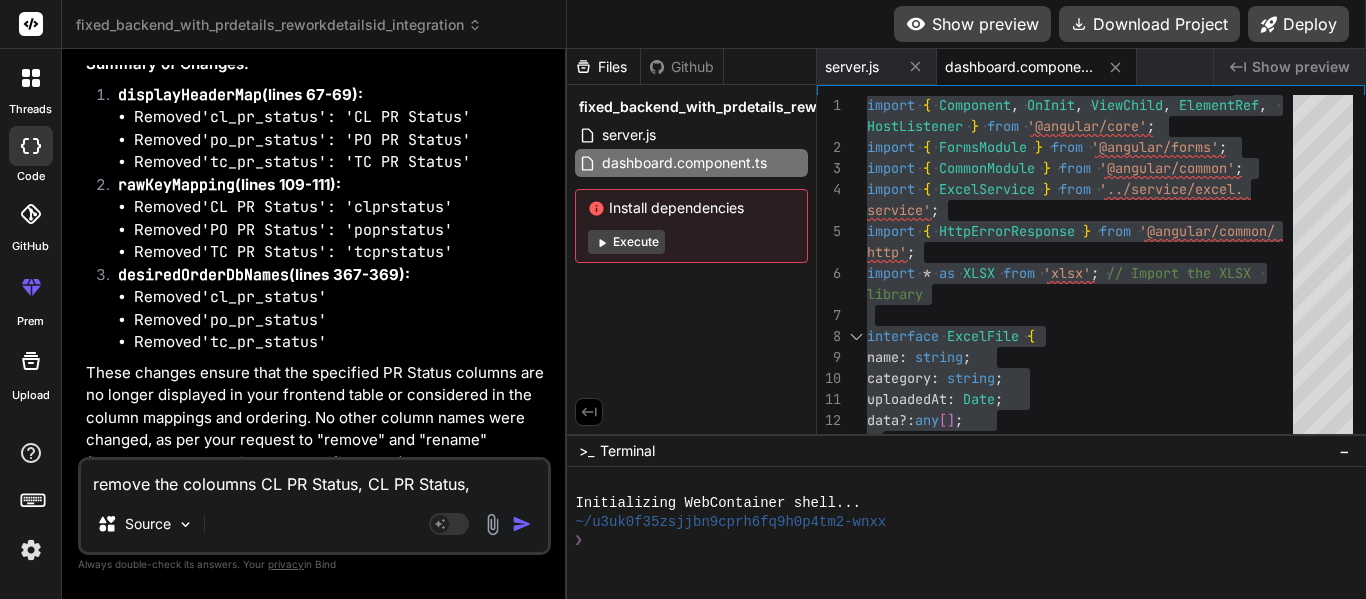 paste on "CL PR Status
▲" 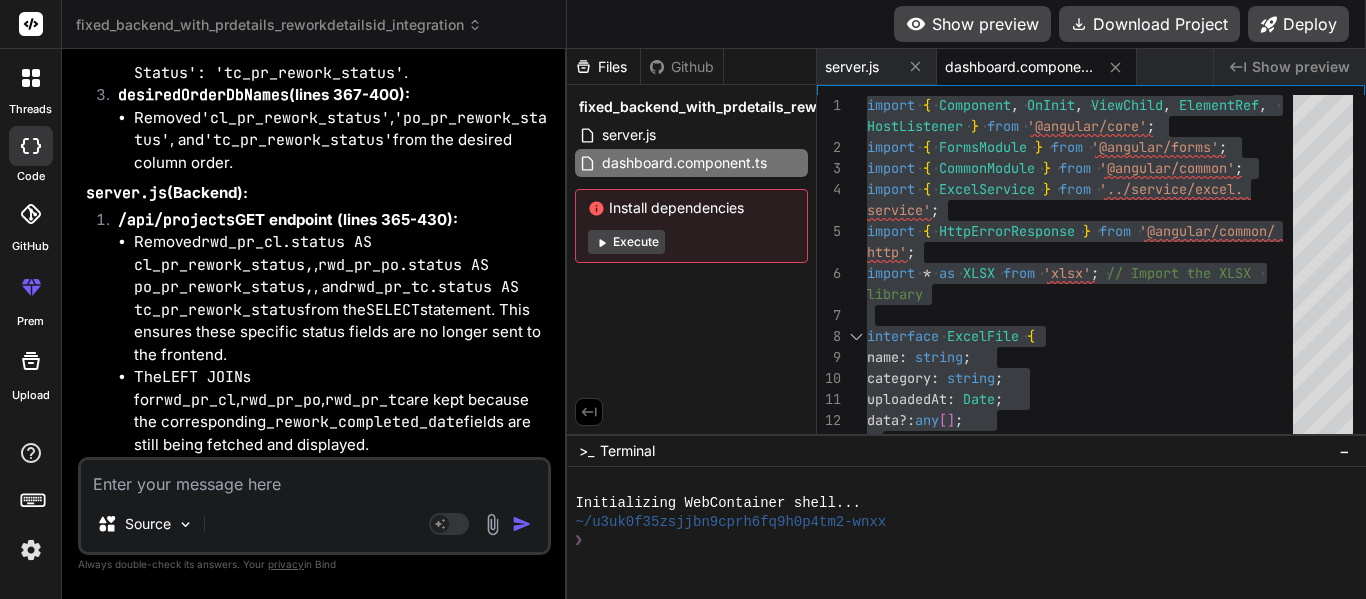 scroll, scrollTop: 34691, scrollLeft: 0, axis: vertical 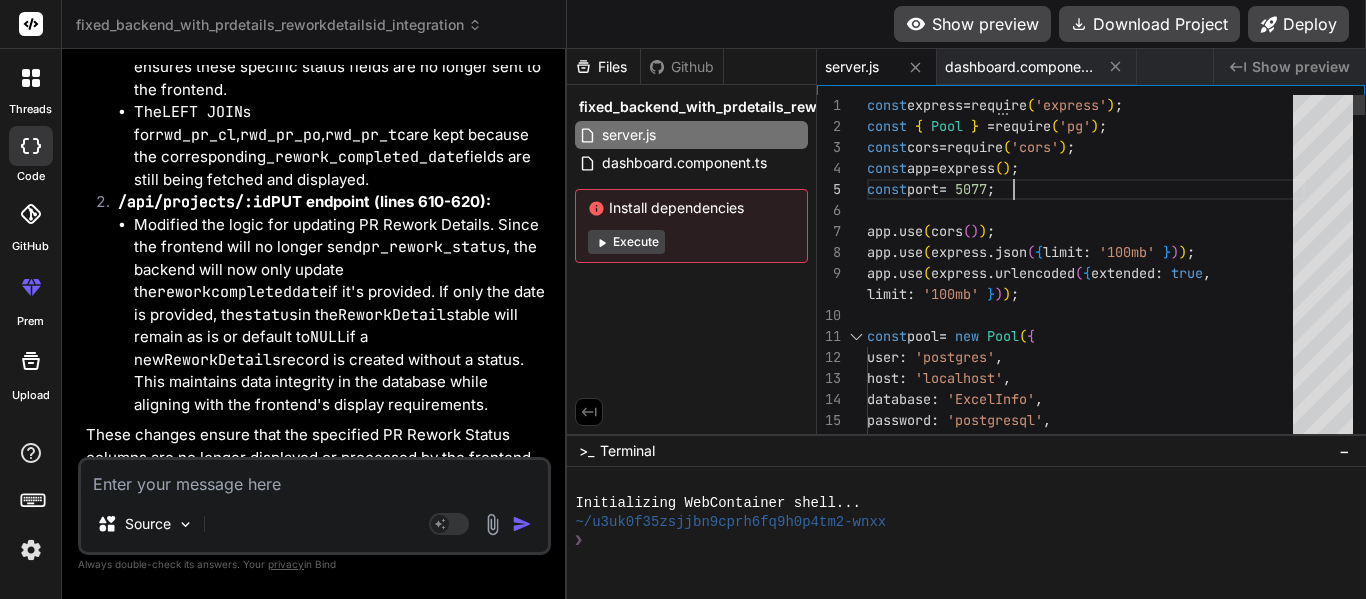 click on "const express = require('express'); const { Pool } = require('pg'); const cors = require('cors'); const app = express(); const port = 5077; app.use(cors()); app.use(express.json({ limit: '100mb' })); app.use(express.urlencoded({ extended: true, limit: '100mb' })); const pool = new Pool({ user: 'postgres', host: 'localhost', database: 'ExcelInfo', password: 'postgresql', port: 5432," at bounding box center [1086, 15225] 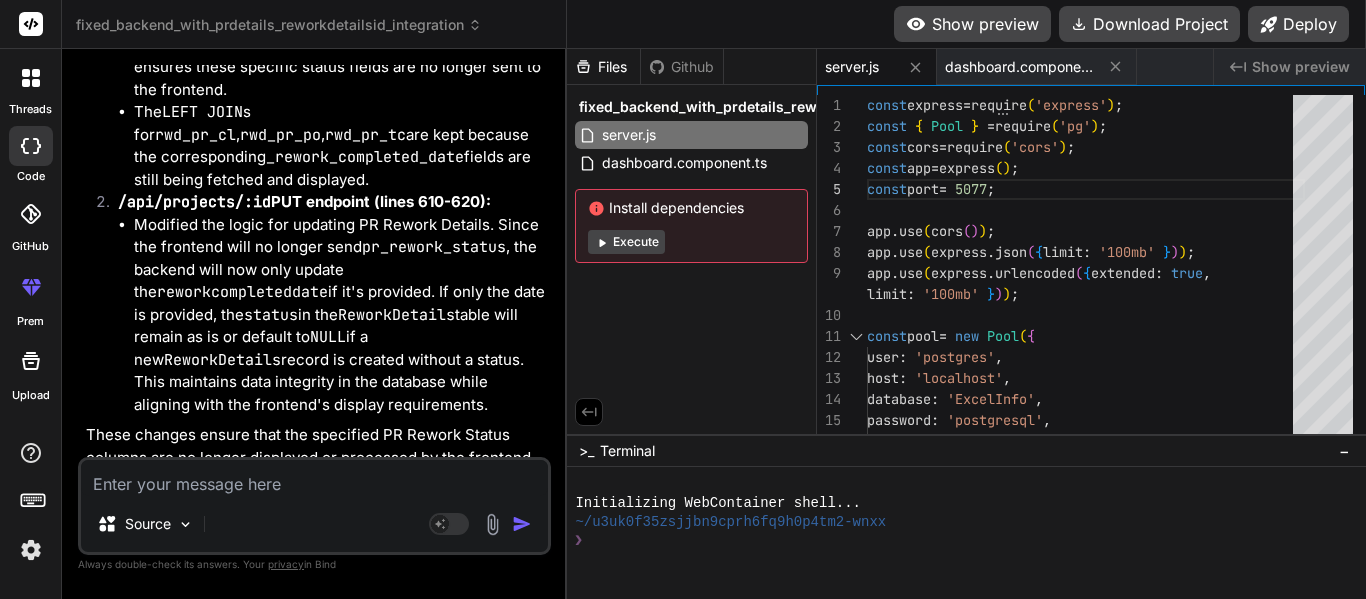 click on "server.js" at bounding box center (852, 67) 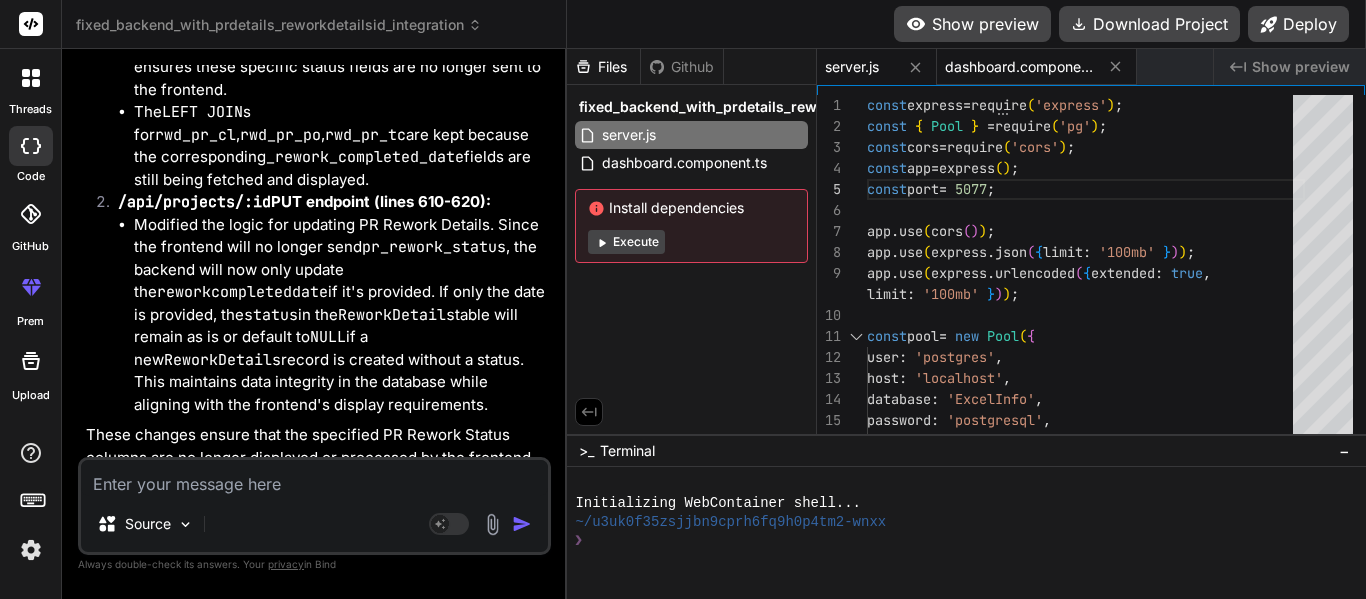click on "dashboard.component.ts" at bounding box center [1020, 67] 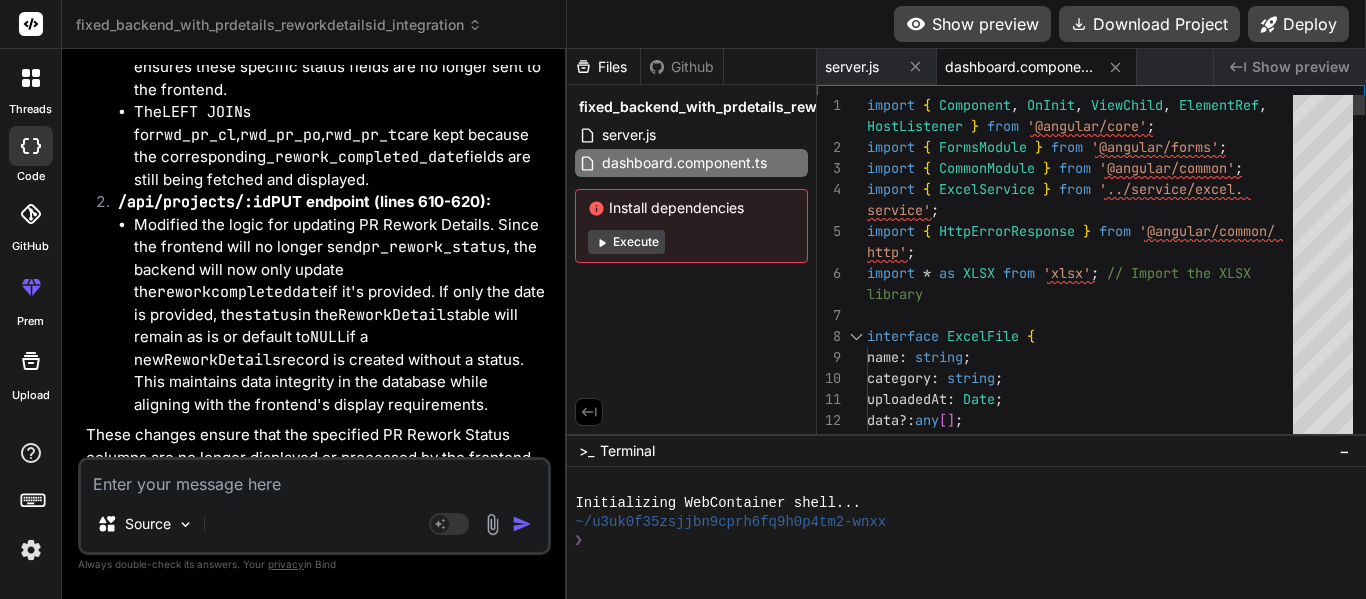 scroll, scrollTop: 0, scrollLeft: 0, axis: both 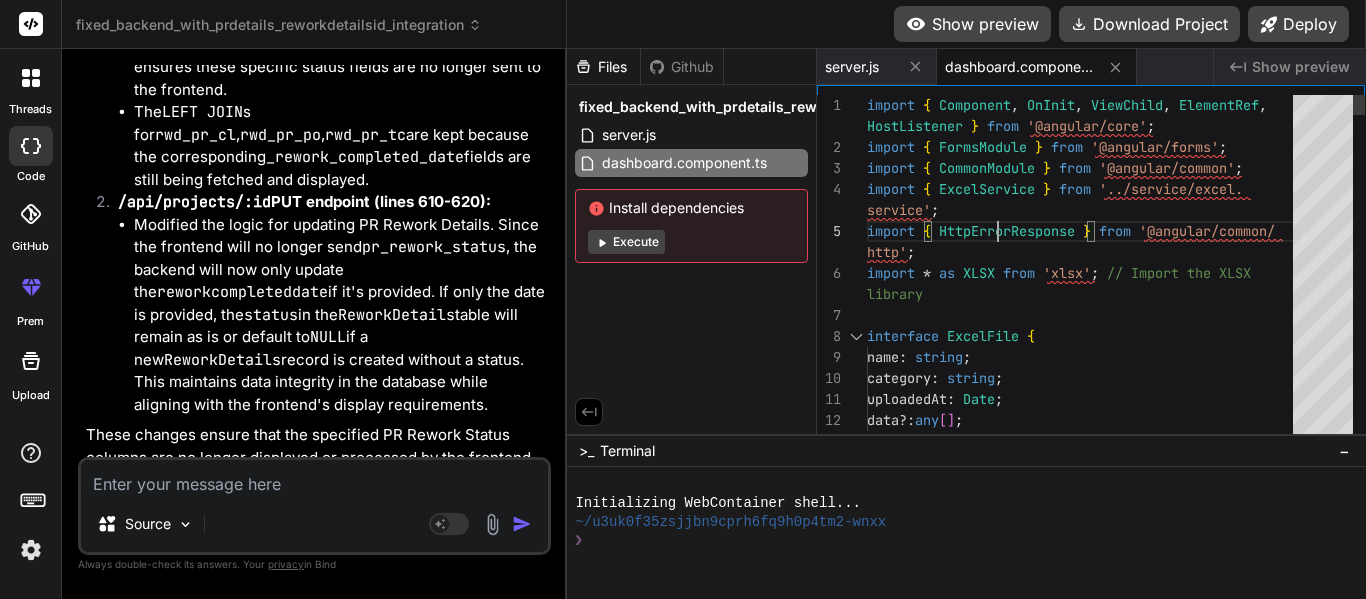 click on "import { Component, OnInit, ViewChild, ElementRef, HostListener } from '@angular/core';
import { FormsModule } from '@angular/forms';
import { CommonModule } from '@angular/common';
import { ExcelService } from '../service/excel.service';
import { HttpErrorResponse } from '@angular/common/http';
import * as XLSX from 'xlsx'; // Import the XLSX library" at bounding box center [1086, 14774] 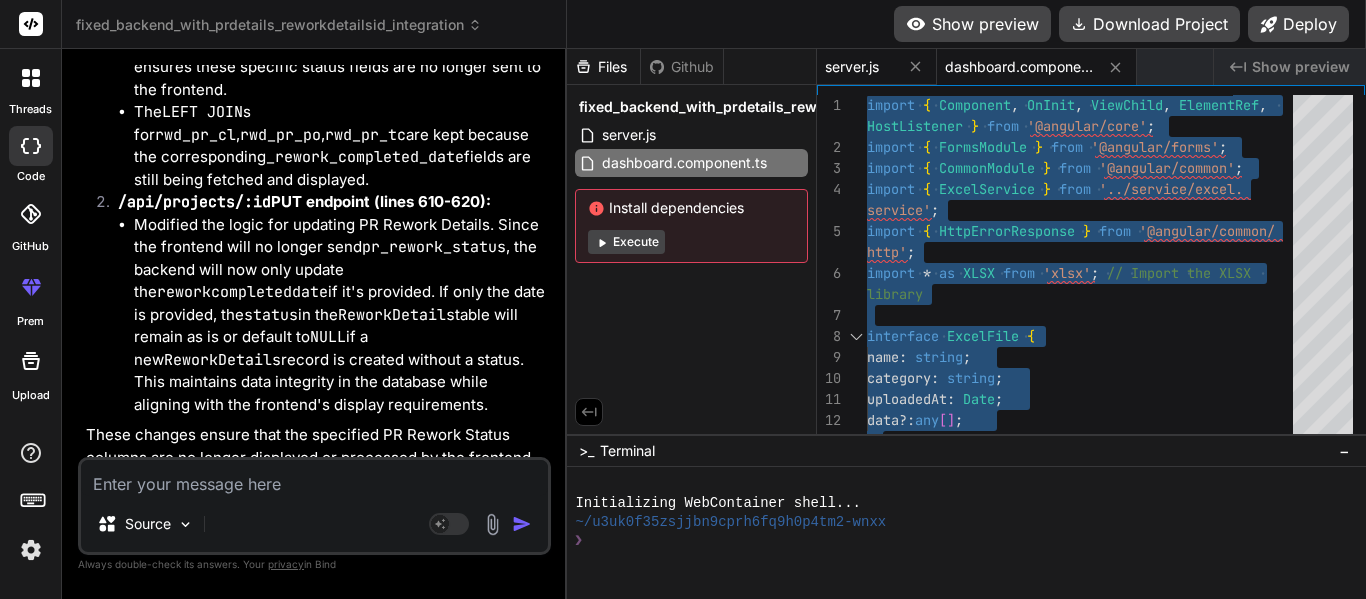 click on "server.js" at bounding box center [852, 67] 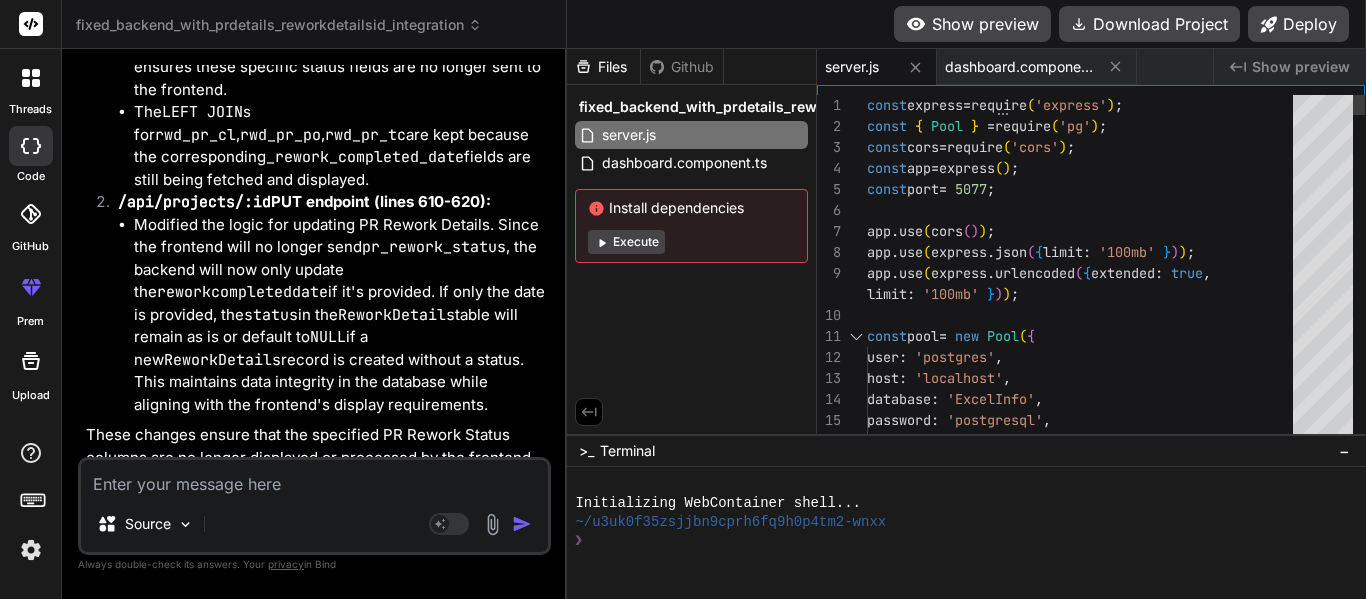scroll, scrollTop: 0, scrollLeft: 0, axis: both 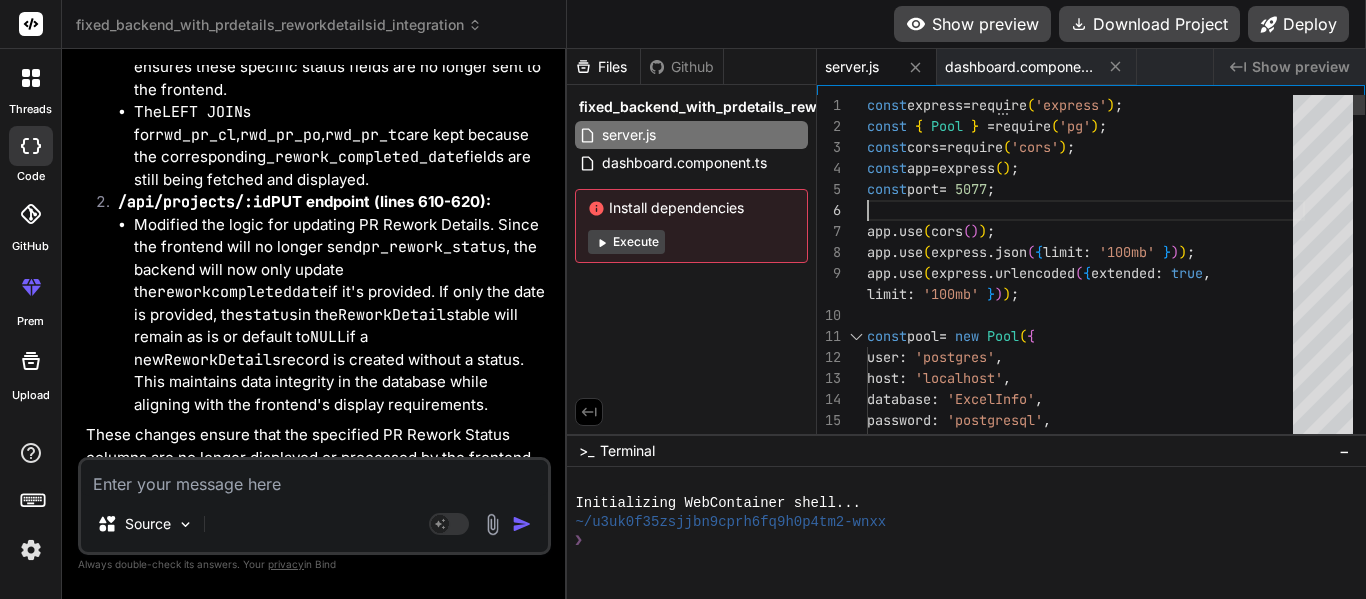 click on "const express = require('express'); const { Pool } = require('pg'); const cors = require('cors'); const app = express(); const port = 5077; app.use(cors()); app.use(express.json({ limit: '100mb' })); app.use(express.urlencoded({ extended: true, limit: '100mb' })); const pool = new Pool({ user: 'postgres', host: 'localhost', database: 'ExcelInfo', password: 'postgresql', port: 5432," at bounding box center (1086, 15225) 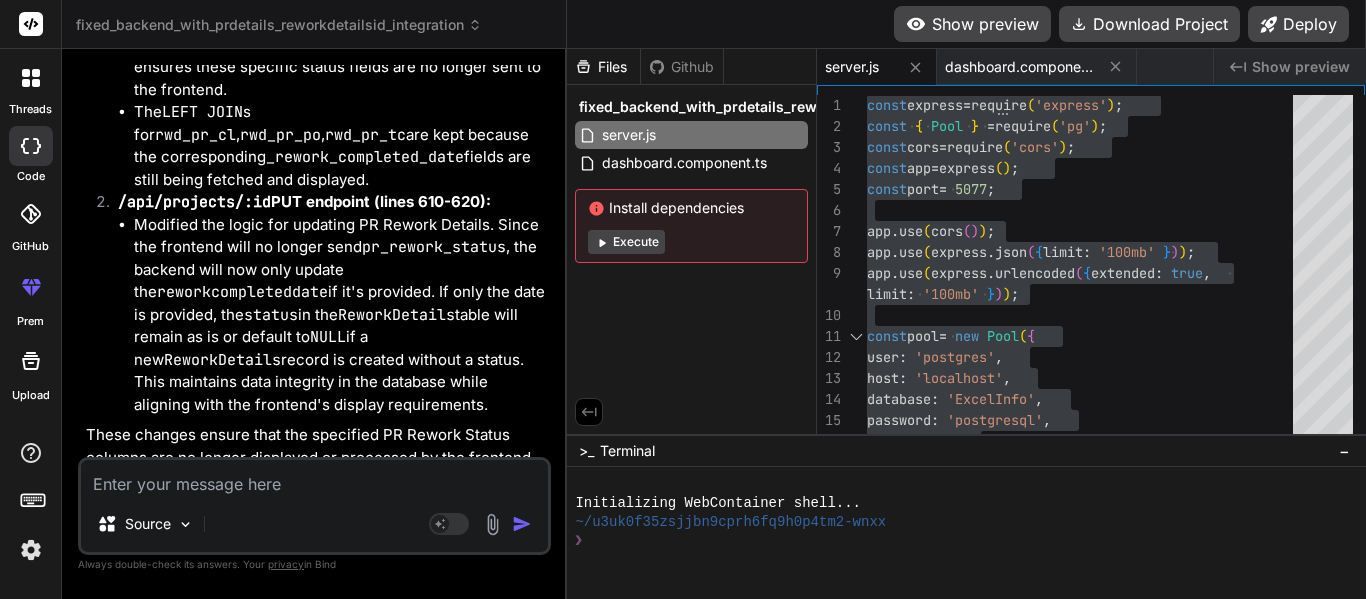 click at bounding box center (314, 478) 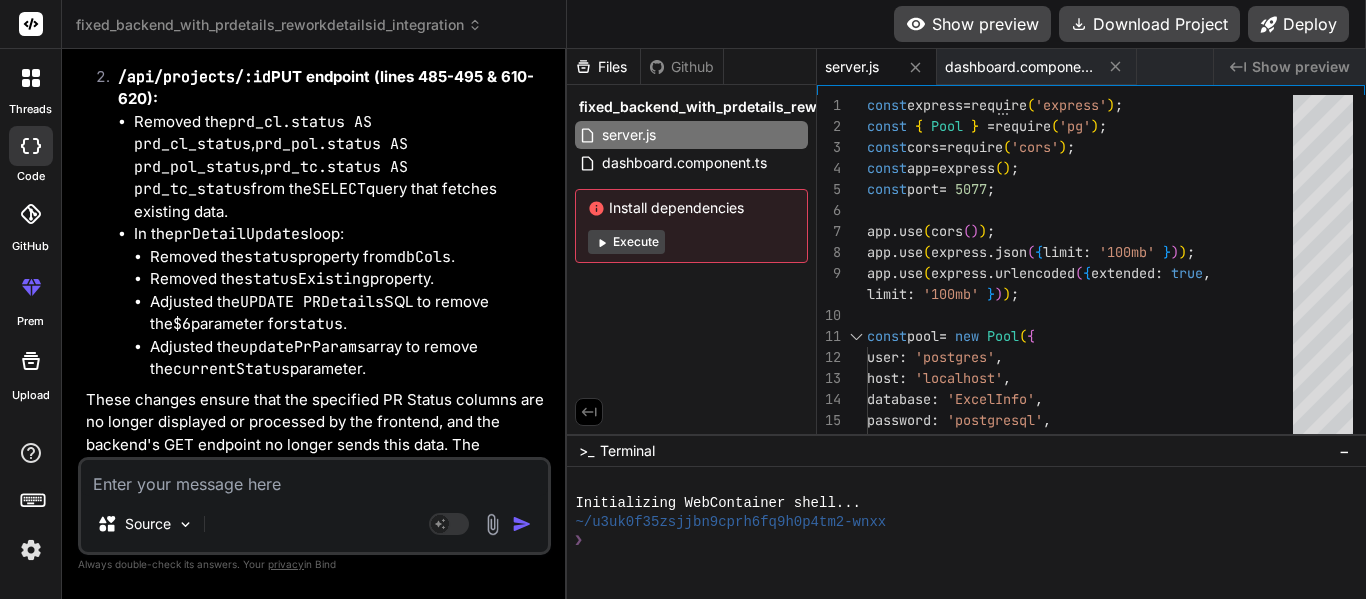 scroll, scrollTop: 36335, scrollLeft: 0, axis: vertical 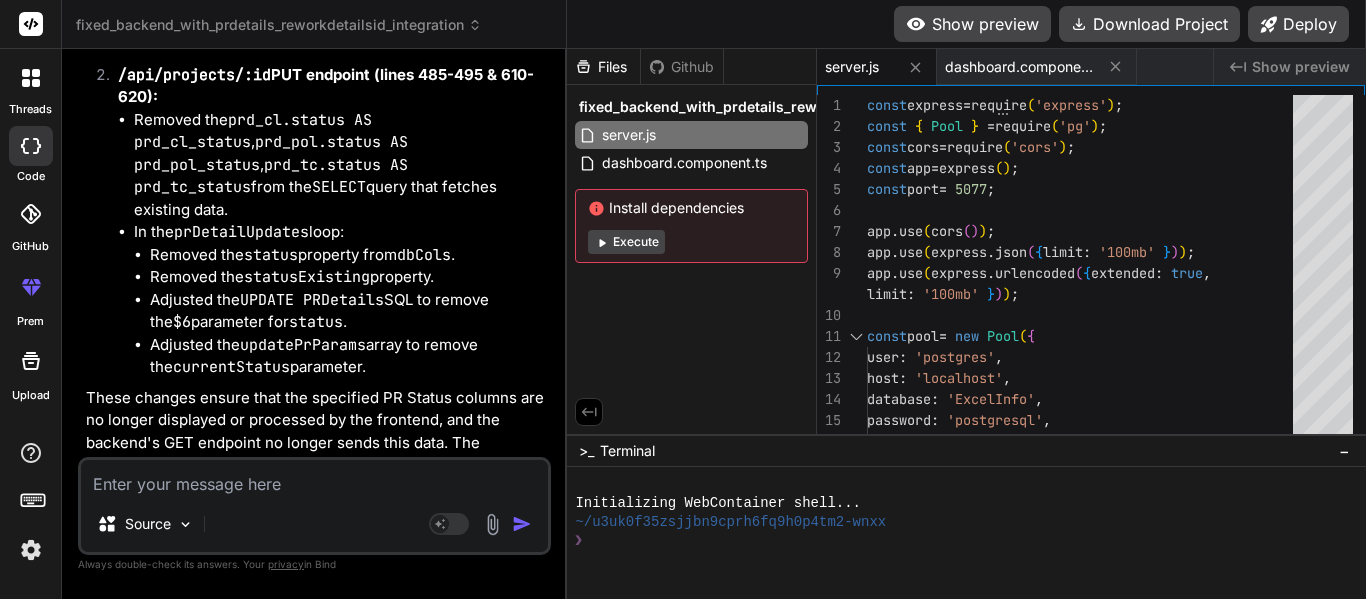 click on "server.js" at bounding box center [877, 67] 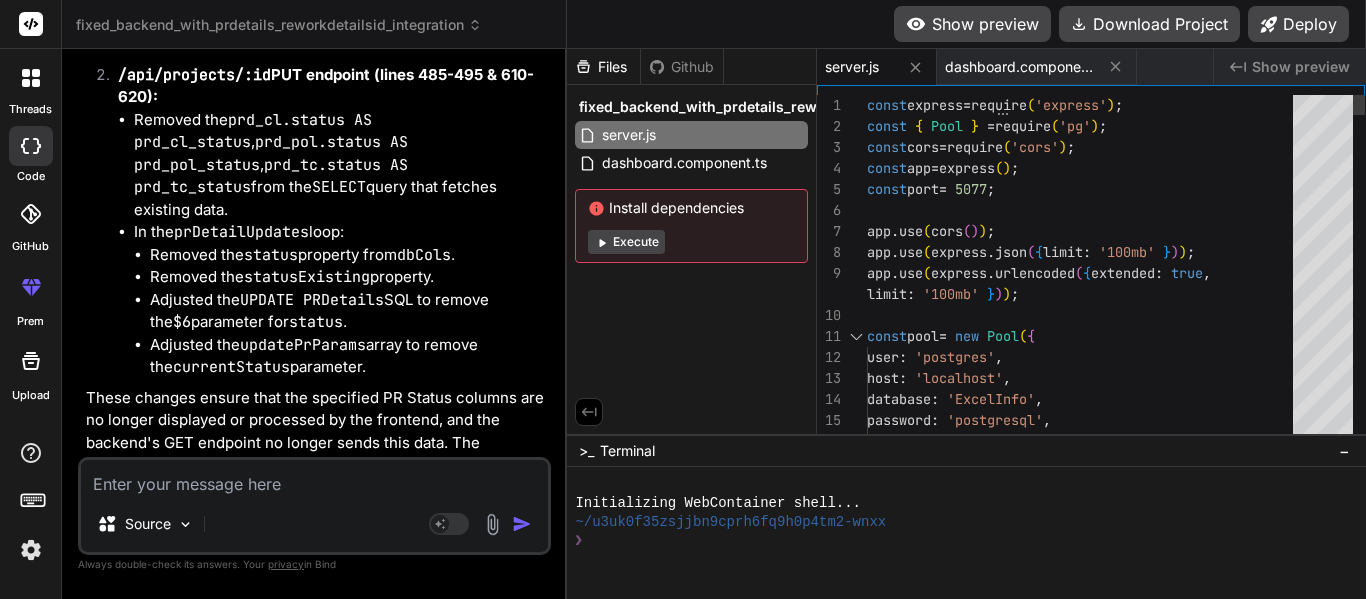 scroll, scrollTop: 0, scrollLeft: 0, axis: both 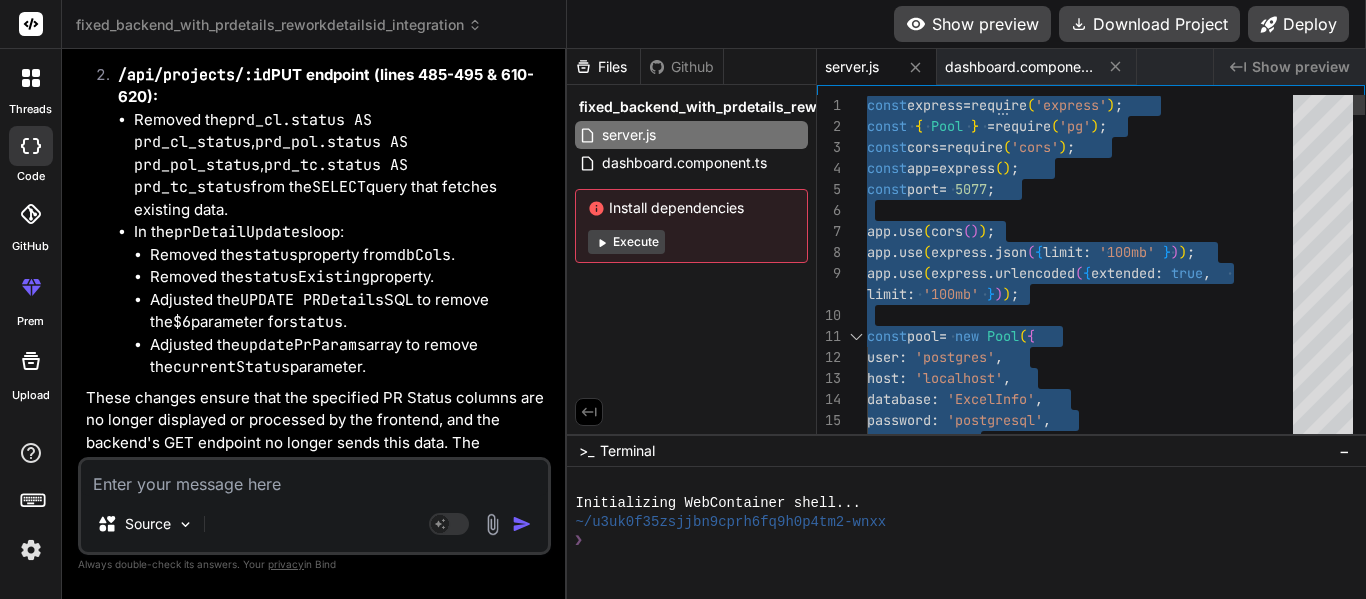 click on "const express = require('express'); const { Pool } = require('pg'); const cors = require('cors'); const app = express(); const port = 5077; app.use(cors()); app.use(express.json({ limit: '100mb' })); app.use(express.urlencoded({ extended: true, limit: '100mb' })); const pool = new Pool({ user: 'postgres', host: 'localhost', database: 'ExcelInfo', password: 'postgresql', port: 5432," at bounding box center [1086, 14763] 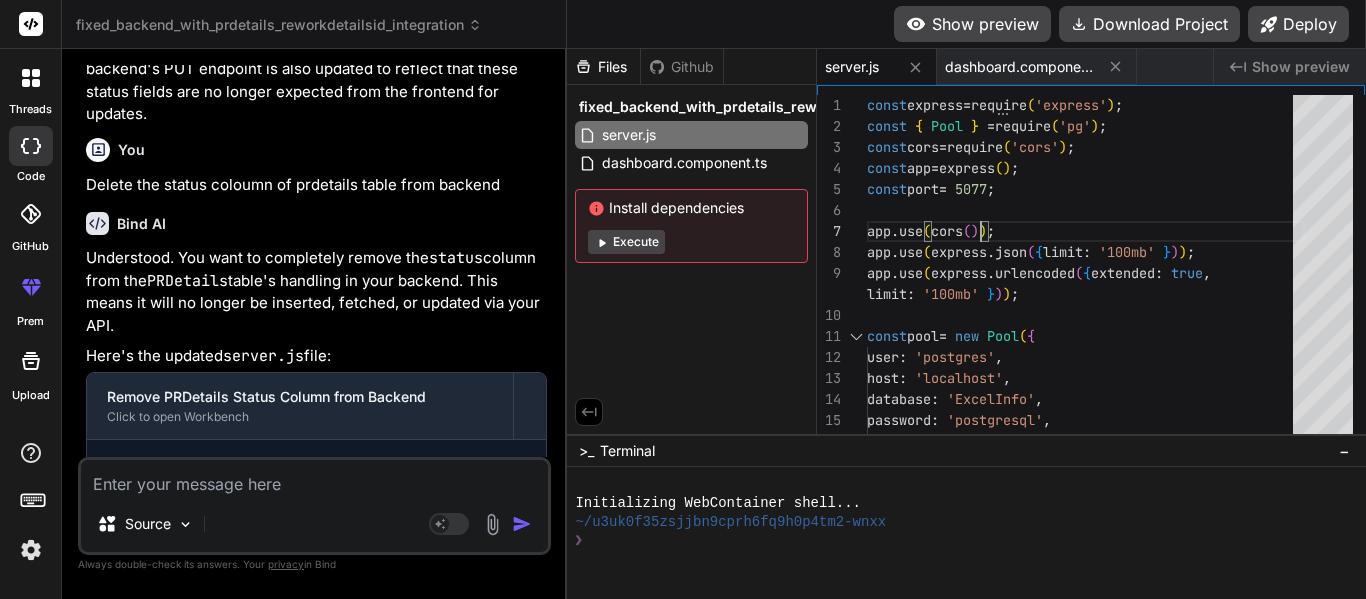 scroll, scrollTop: 36733, scrollLeft: 0, axis: vertical 